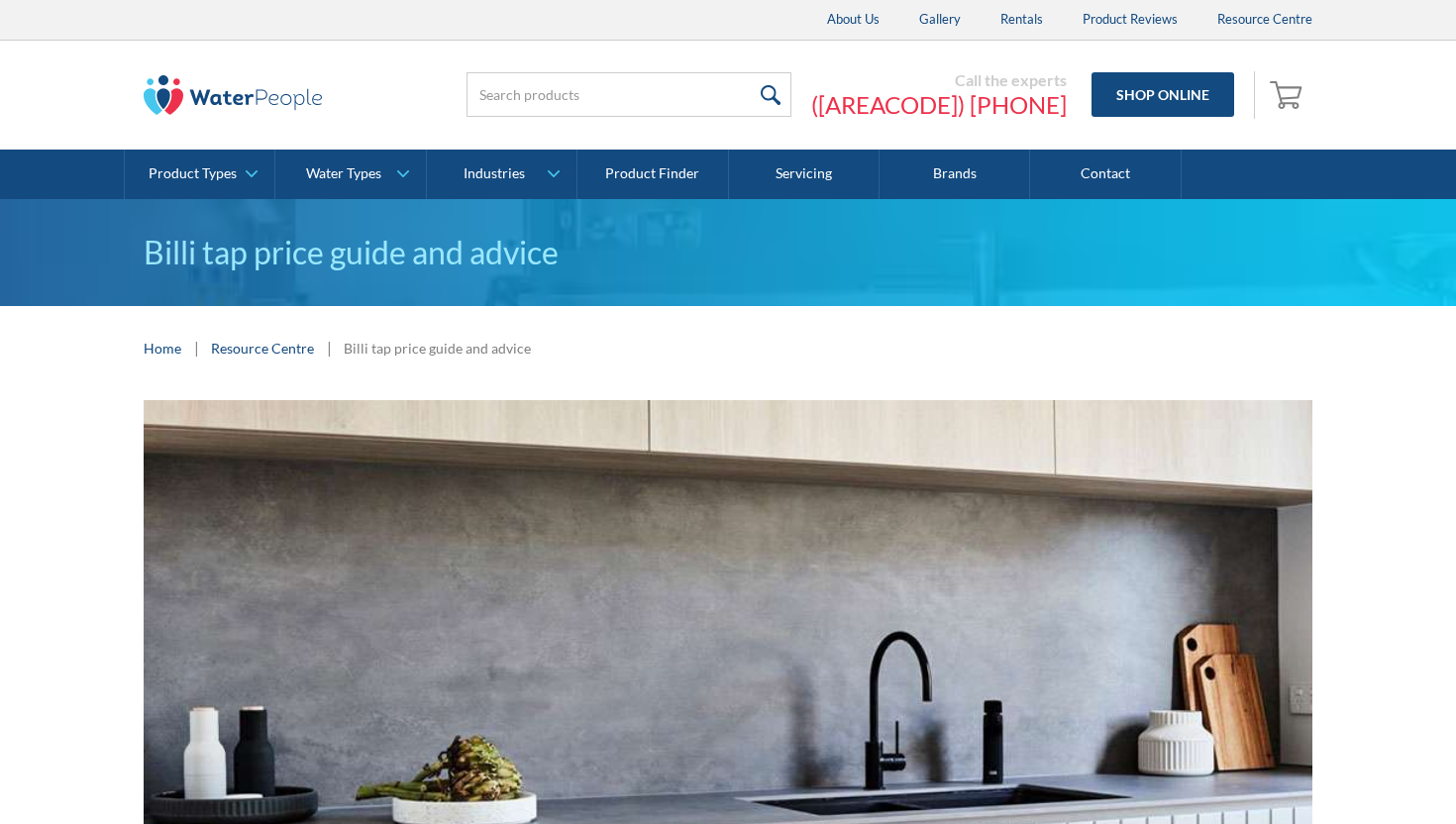 scroll, scrollTop: 588, scrollLeft: 0, axis: vertical 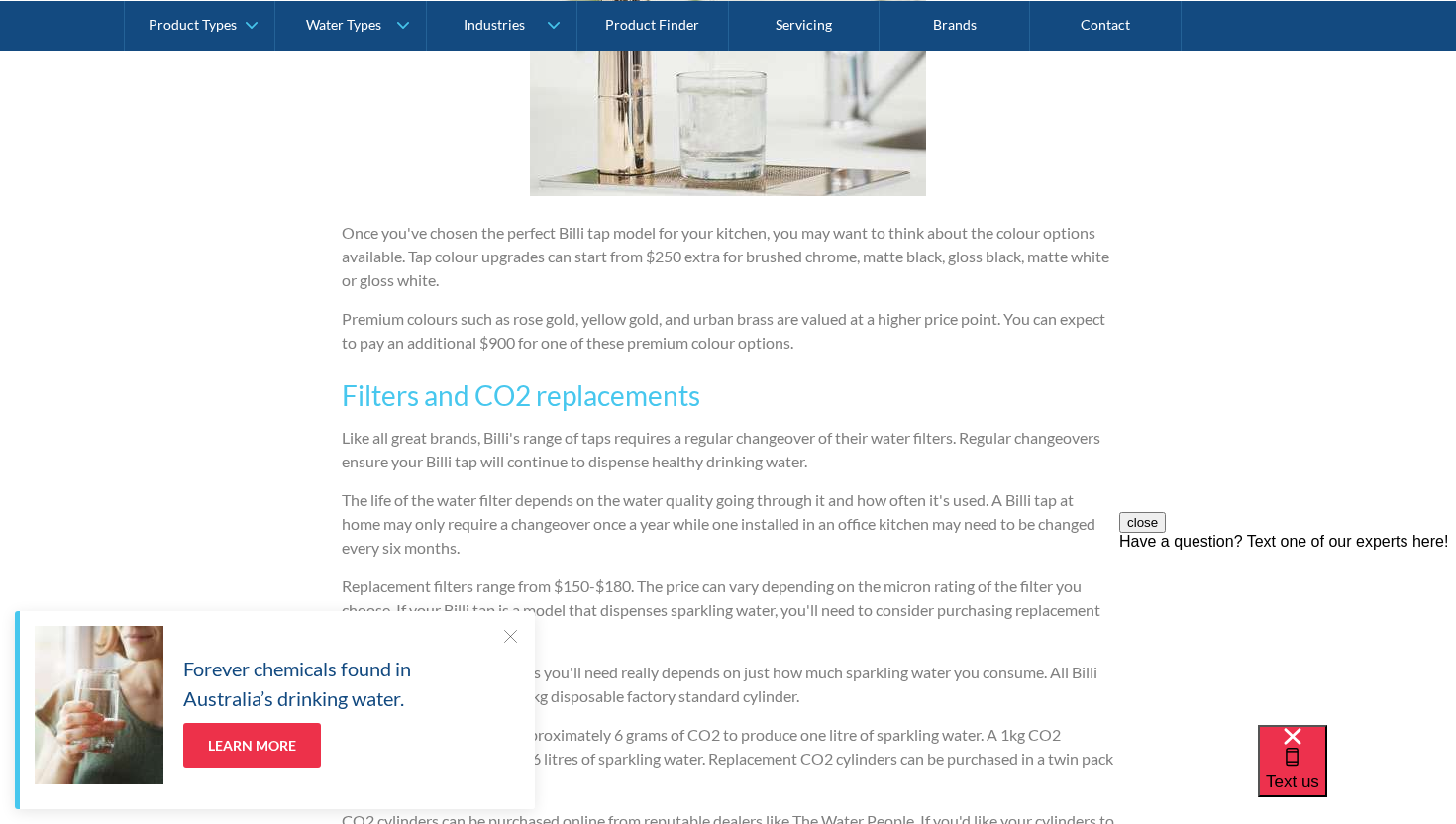 click at bounding box center (510, 636) 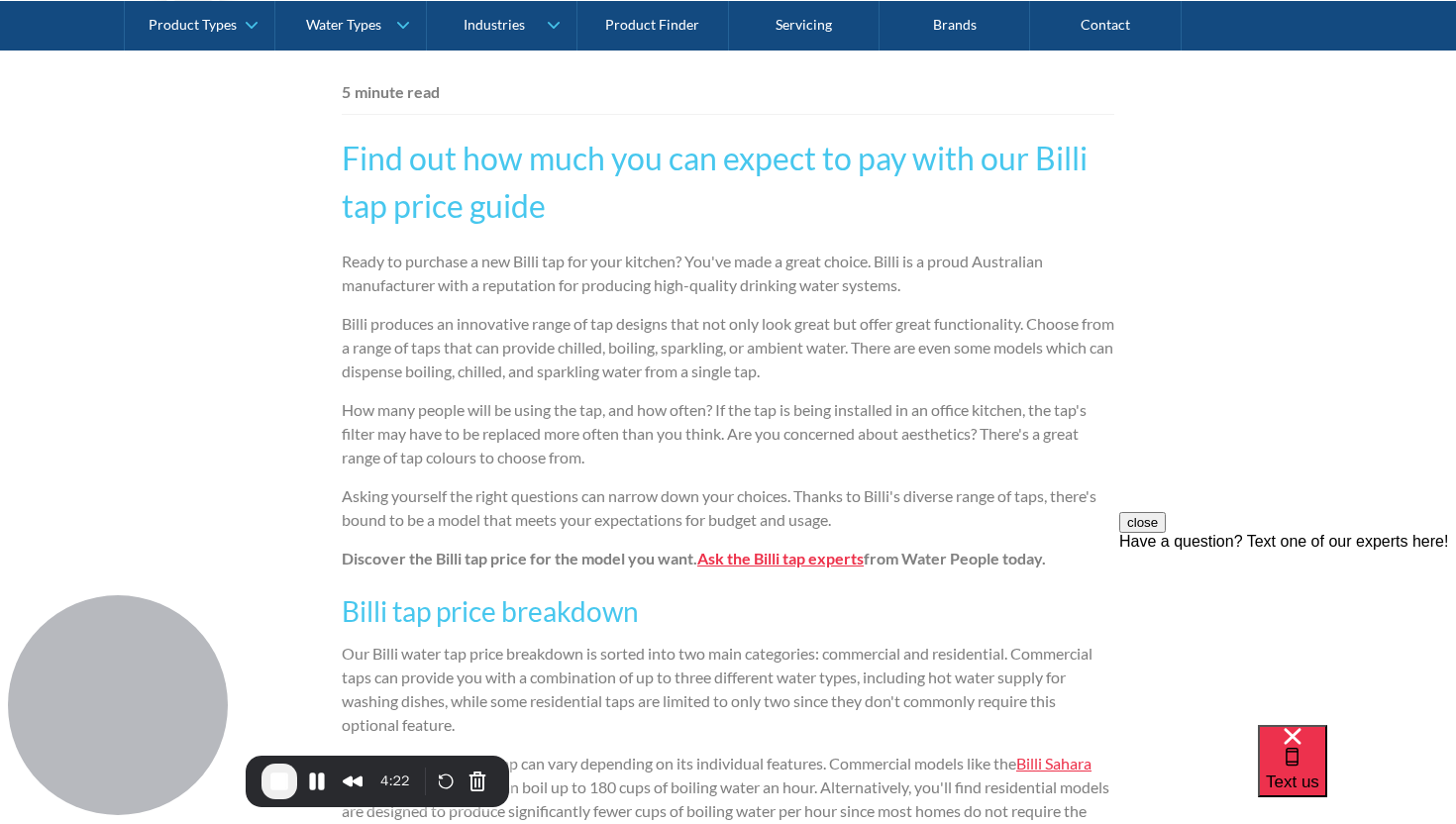 scroll, scrollTop: 1162, scrollLeft: 0, axis: vertical 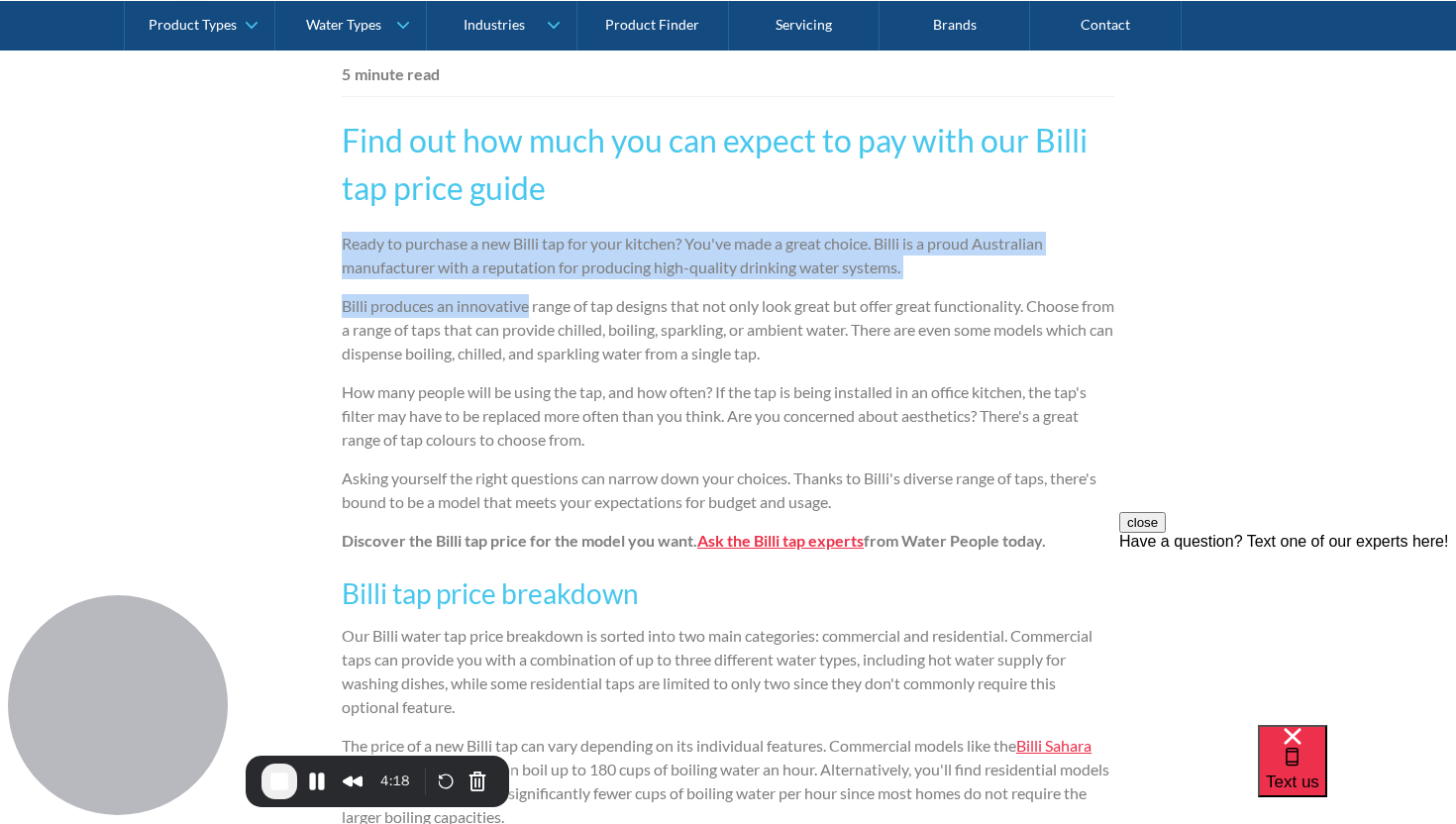 drag, startPoint x: 339, startPoint y: 230, endPoint x: 529, endPoint y: 315, distance: 208.1466 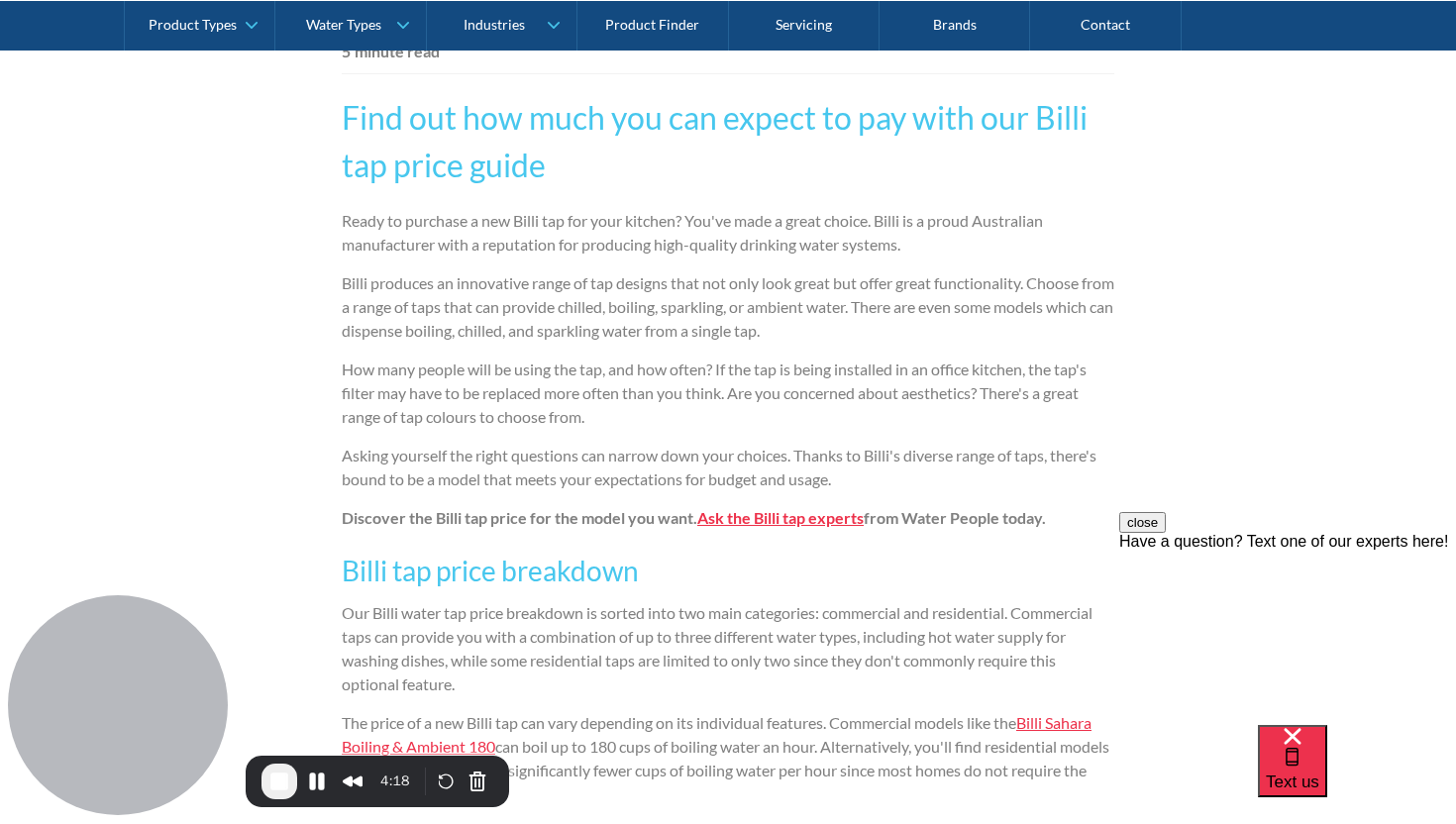 click on "Billi produces an innovative range of tap designs that not only look great but offer great functionality. Choose from a range of taps that can provide chilled, boiling, sparkling, or ambient water. There are even some models which can dispense boiling, chilled, and sparkling water from a single tap." at bounding box center [728, 307] 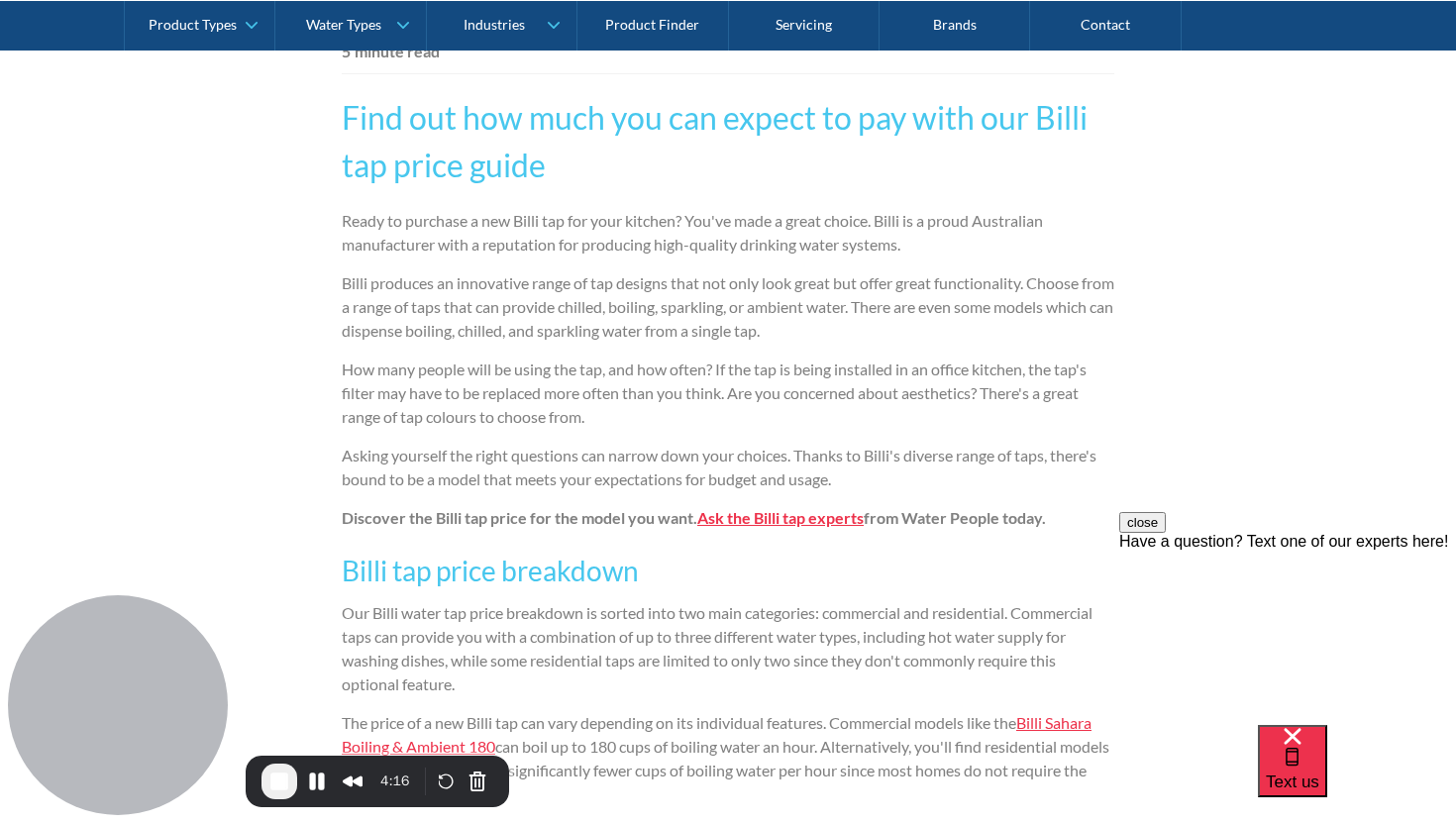 click on "Asking yourself the right questions can narrow down your choices. Thanks to Billi's diverse range of taps, there's bound to be a model that meets your expectations for budget and usage." at bounding box center (728, 467) 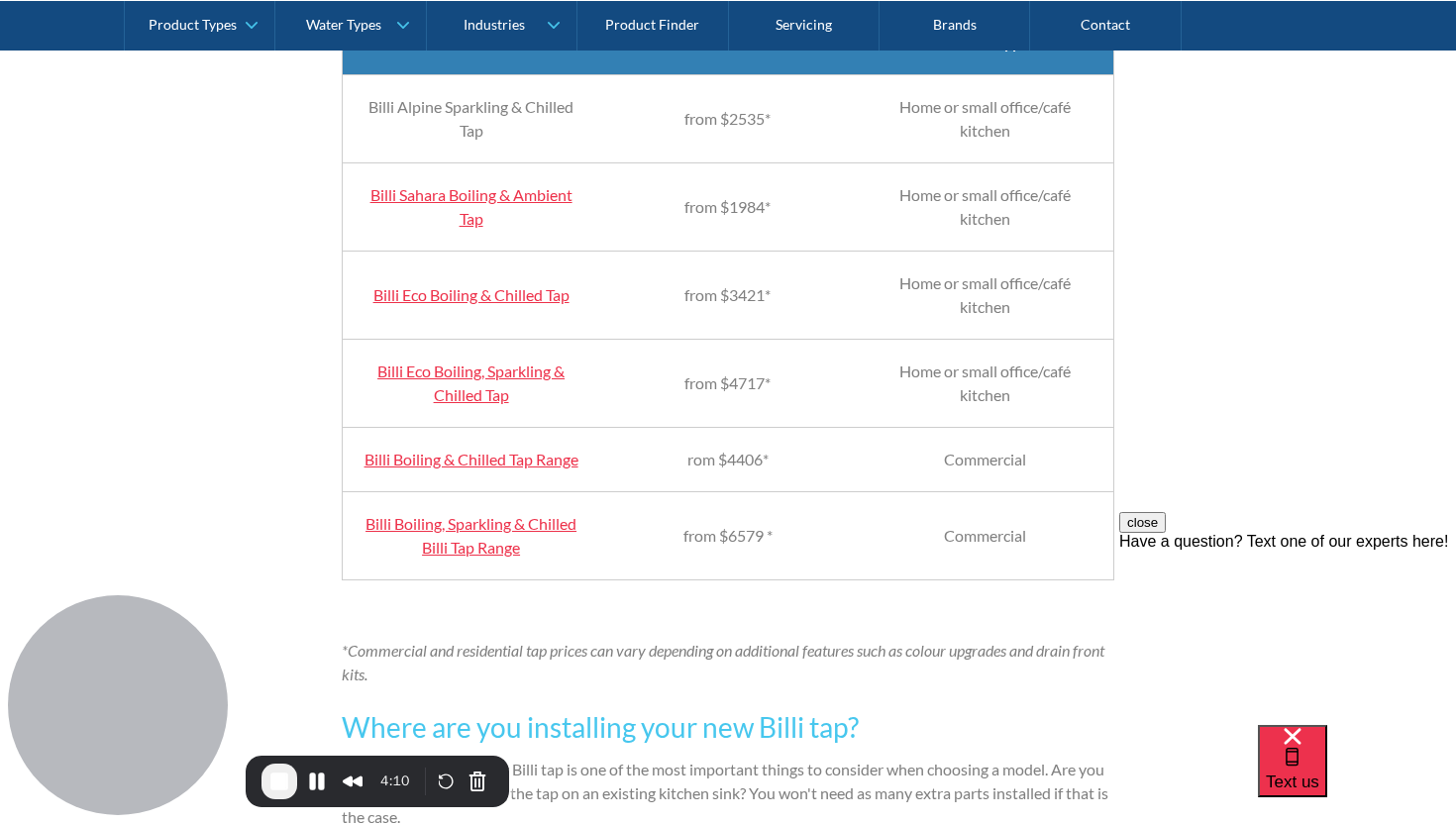 scroll, scrollTop: 2039, scrollLeft: 0, axis: vertical 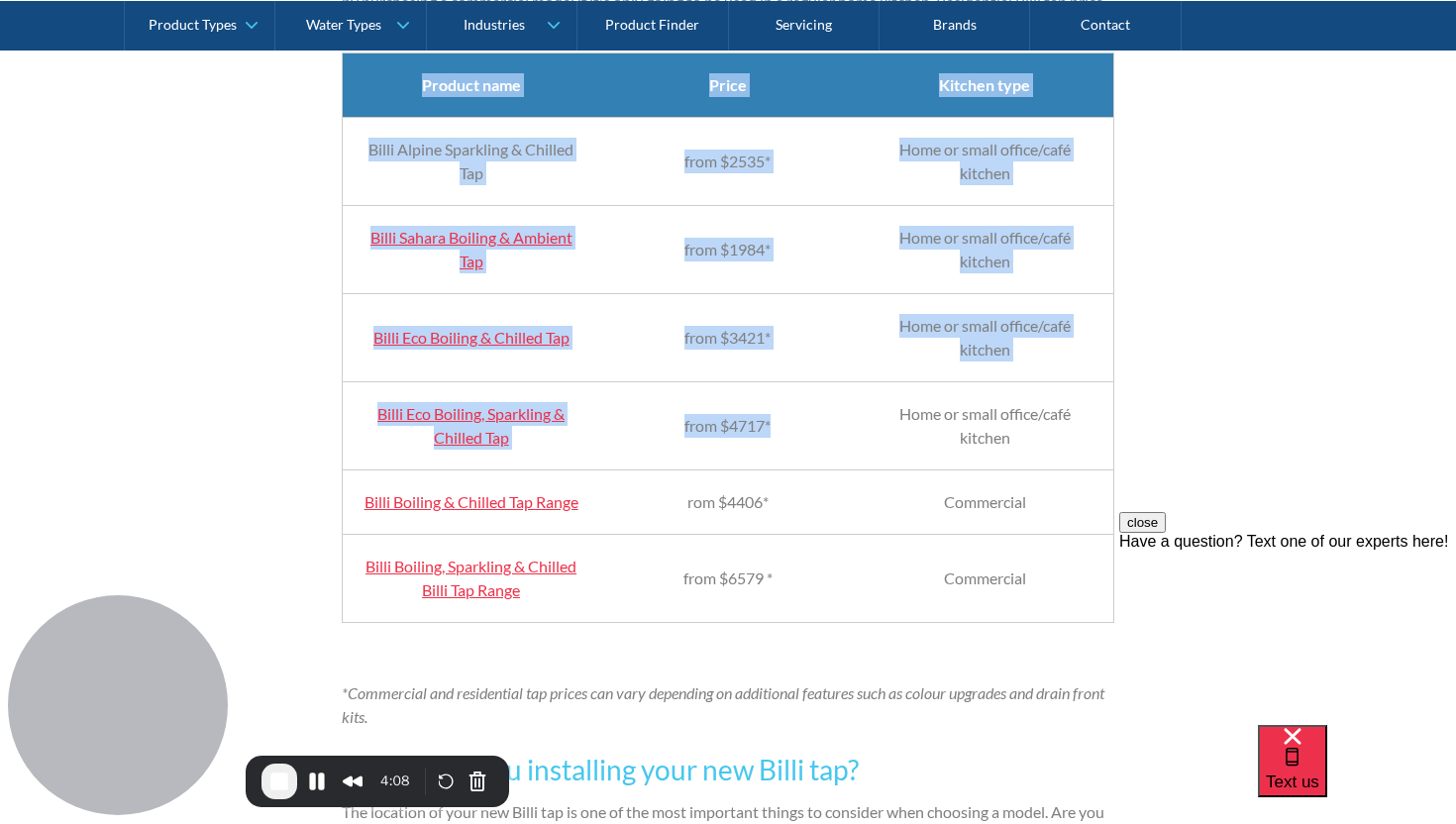 drag, startPoint x: 393, startPoint y: 102, endPoint x: 814, endPoint y: 497, distance: 577.292 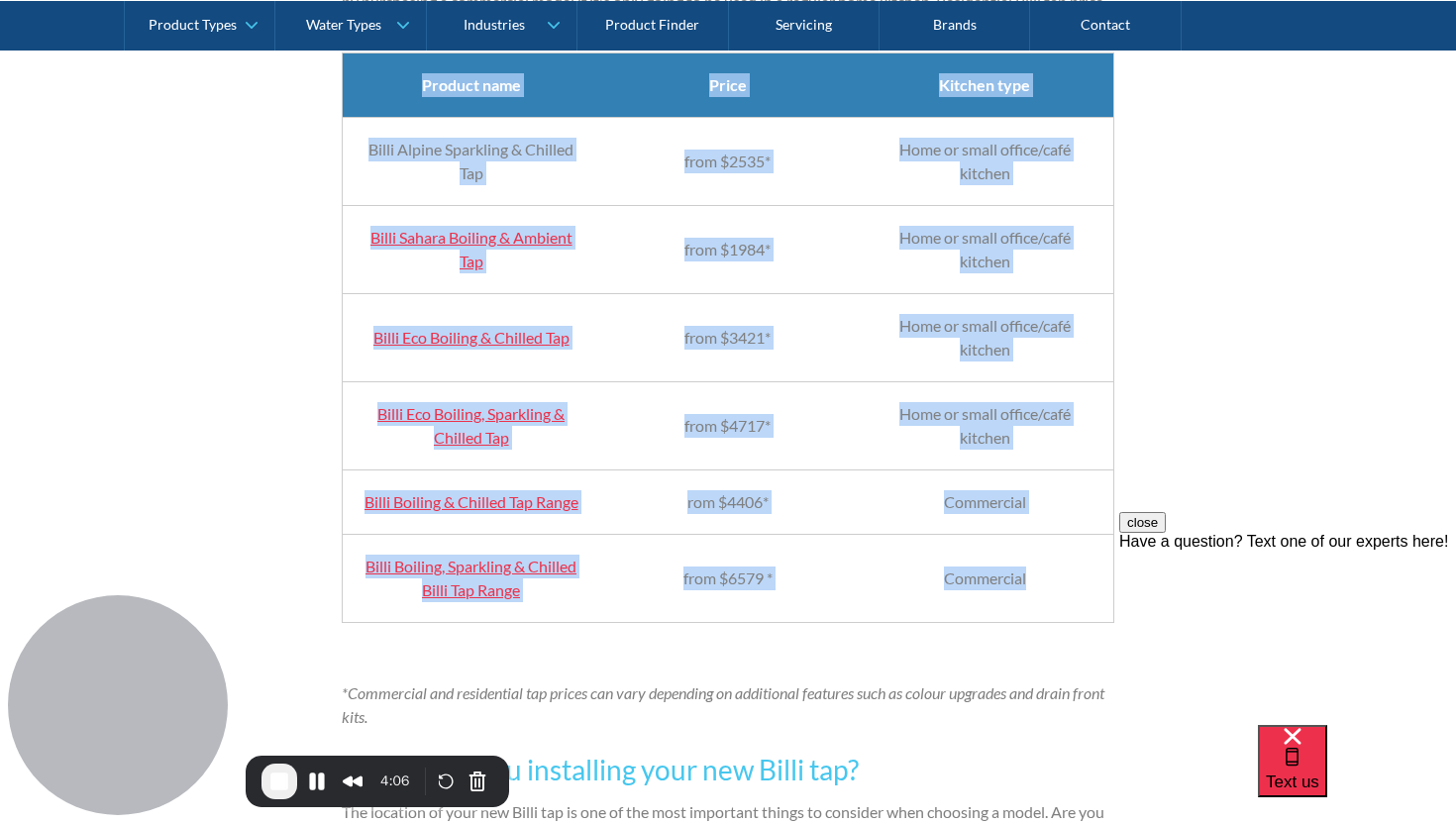 click on "Commercial" at bounding box center (986, 577) 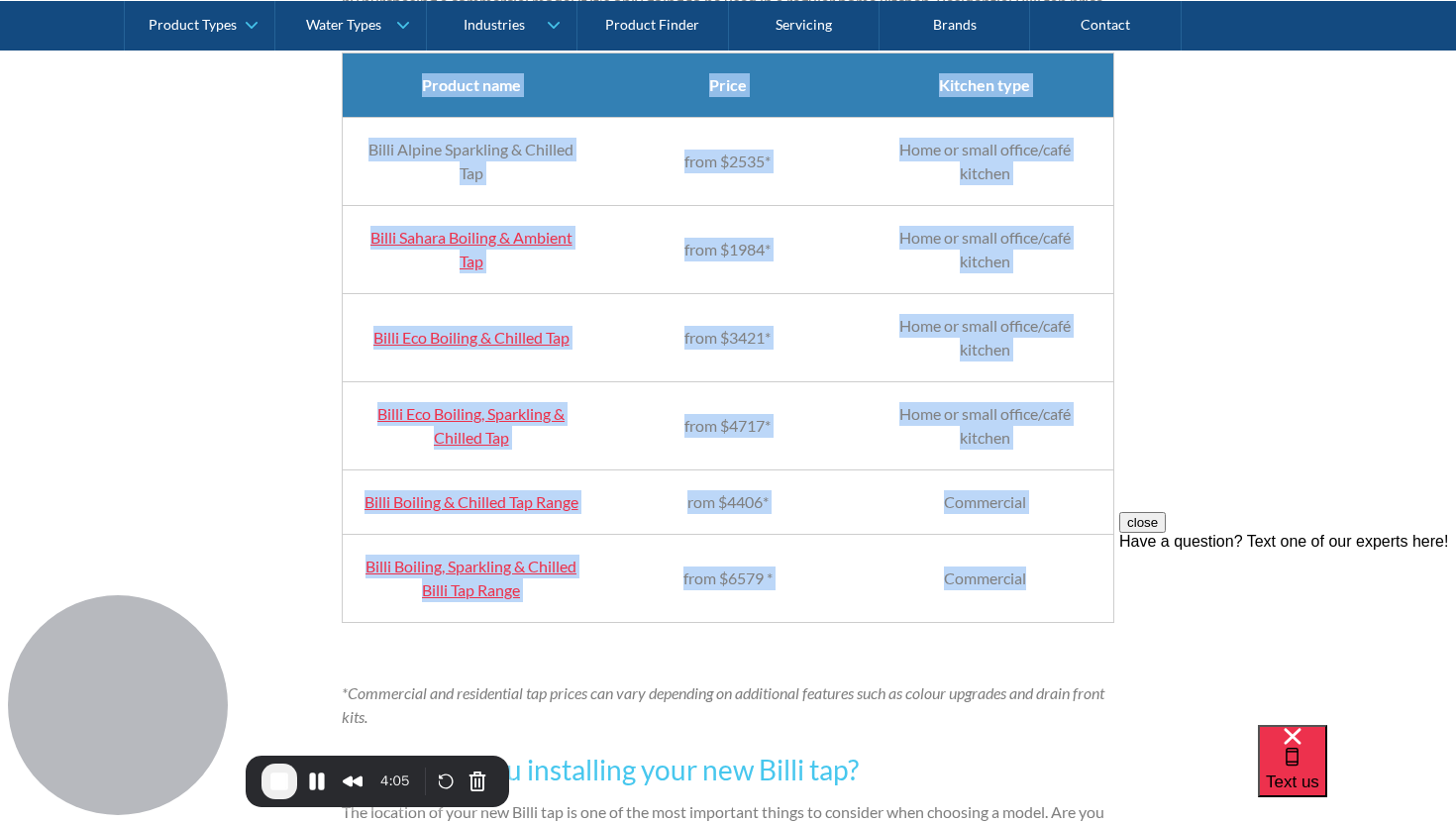 click on "Commercial" at bounding box center [986, 577] 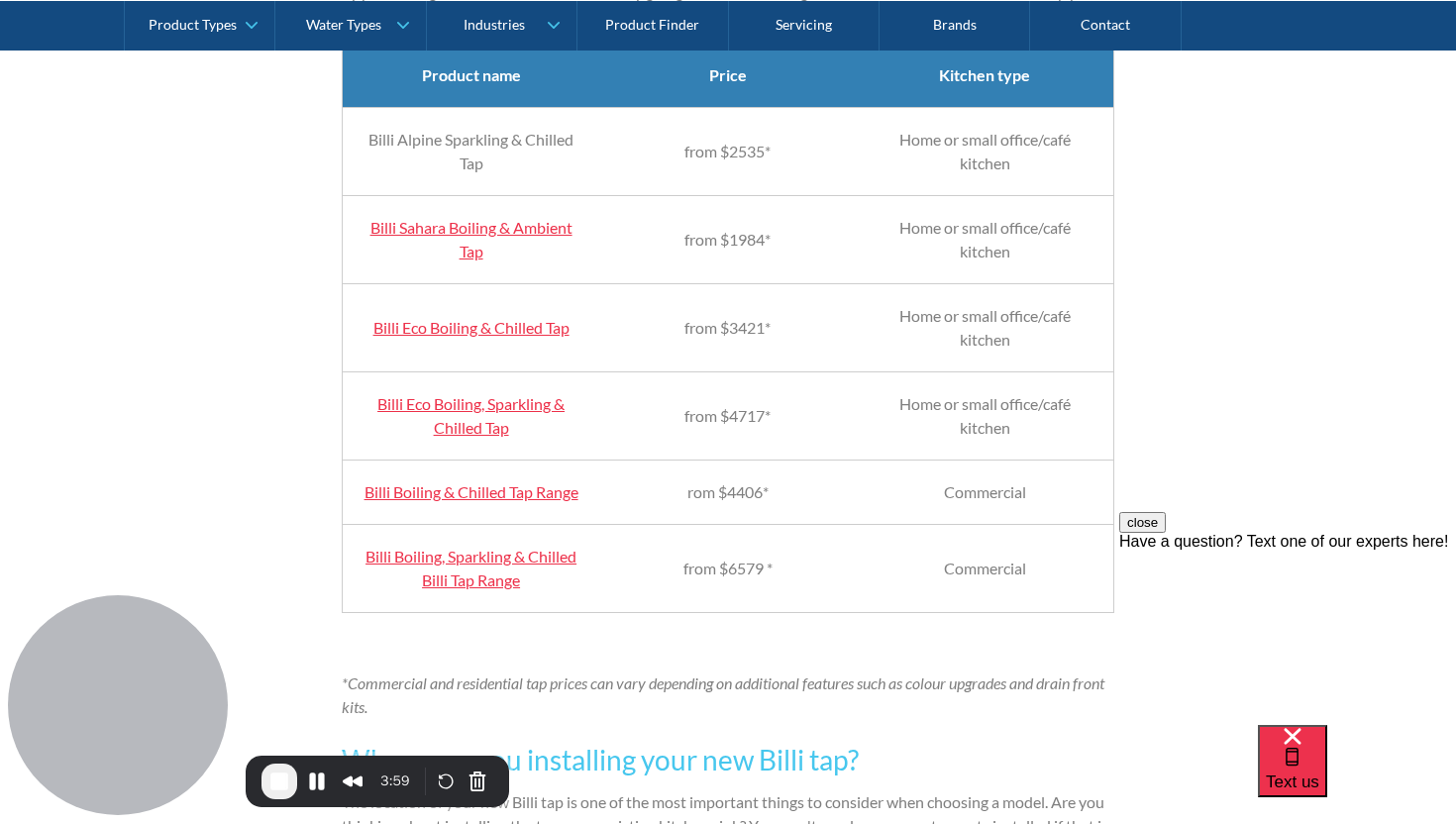scroll, scrollTop: 2037, scrollLeft: 0, axis: vertical 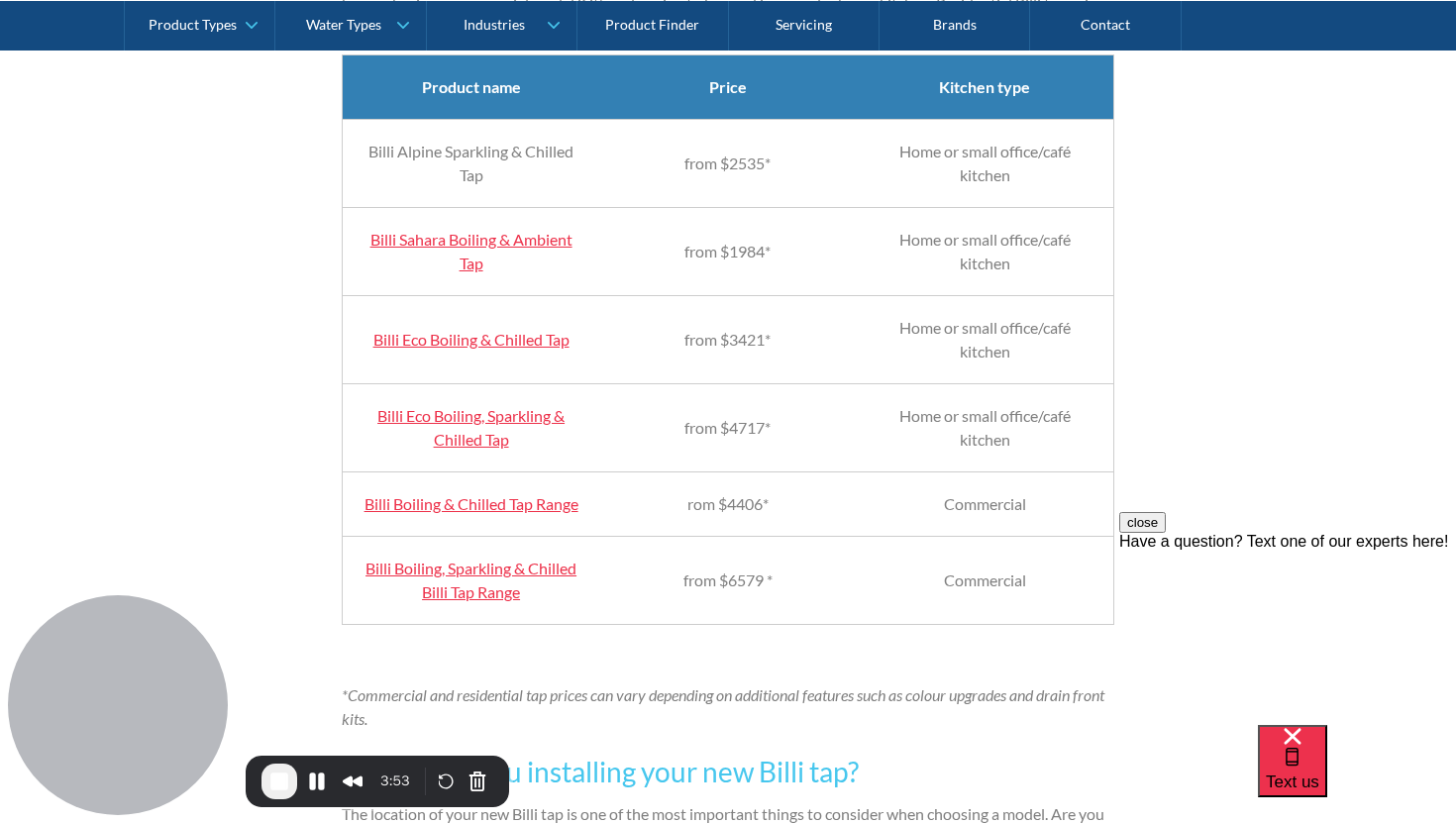 click on "rom $4406*" at bounding box center (728, 503) 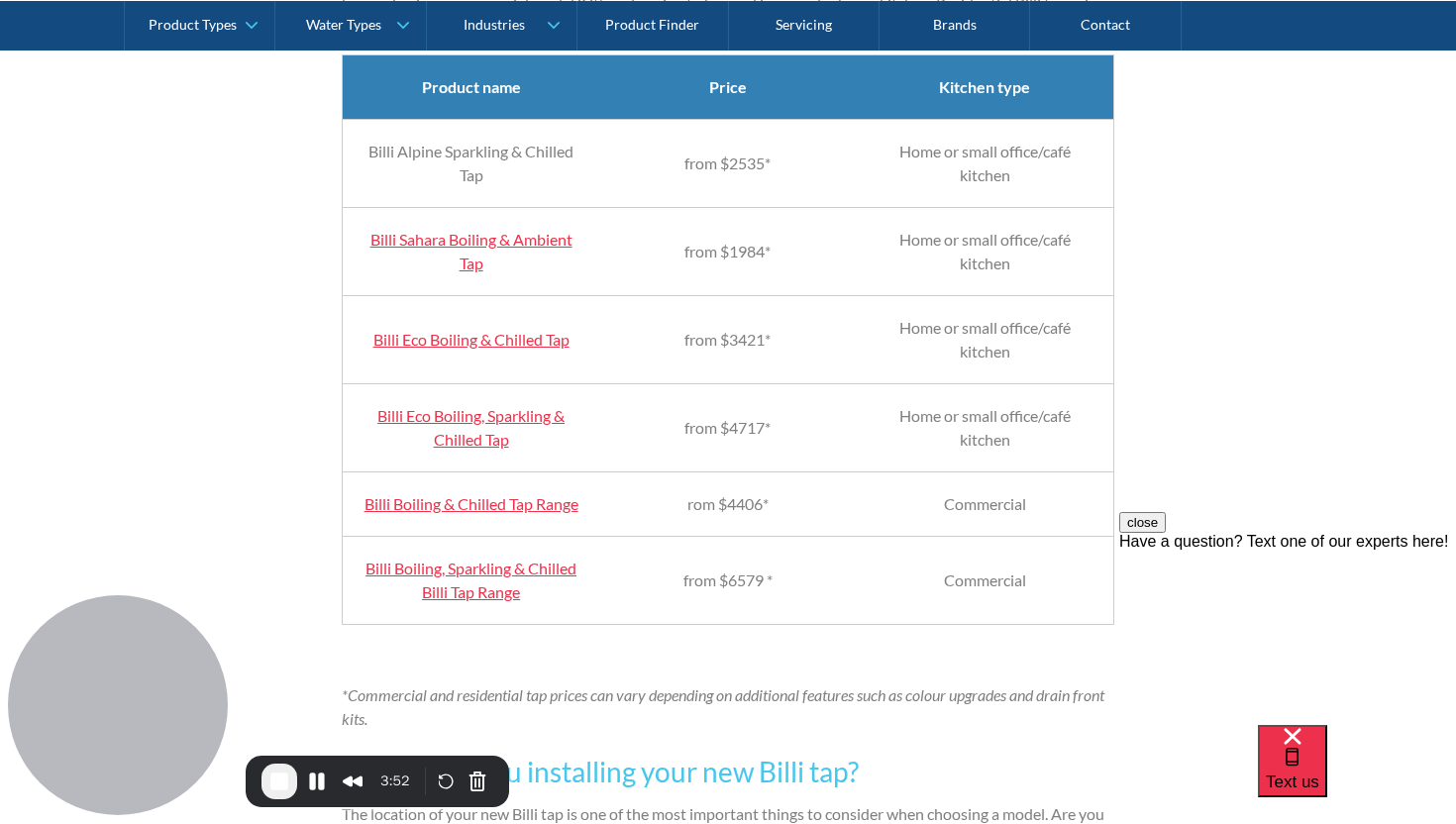 click on "from $4717*" at bounding box center (728, 427) 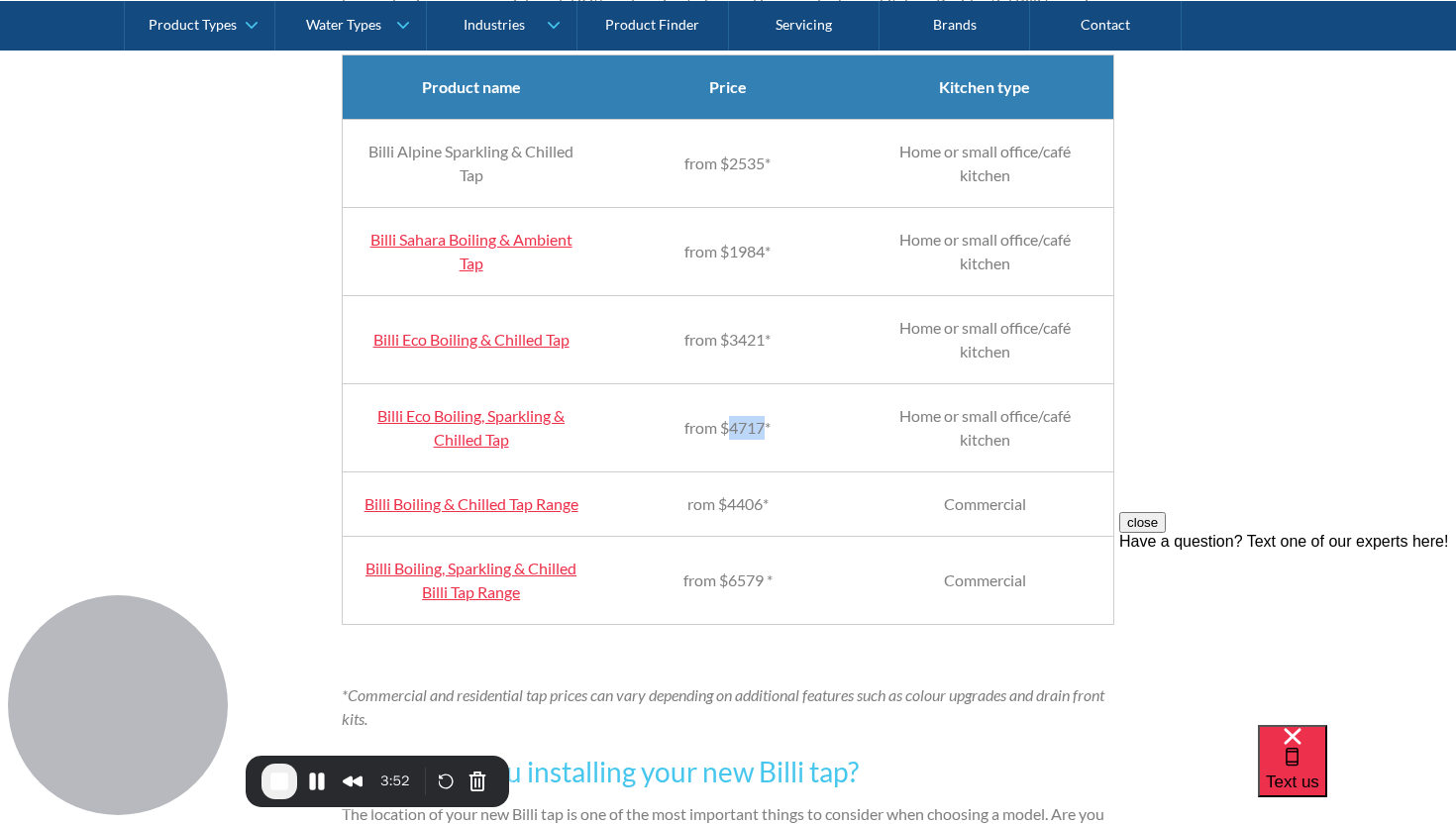 click on "from $4717*" at bounding box center (728, 427) 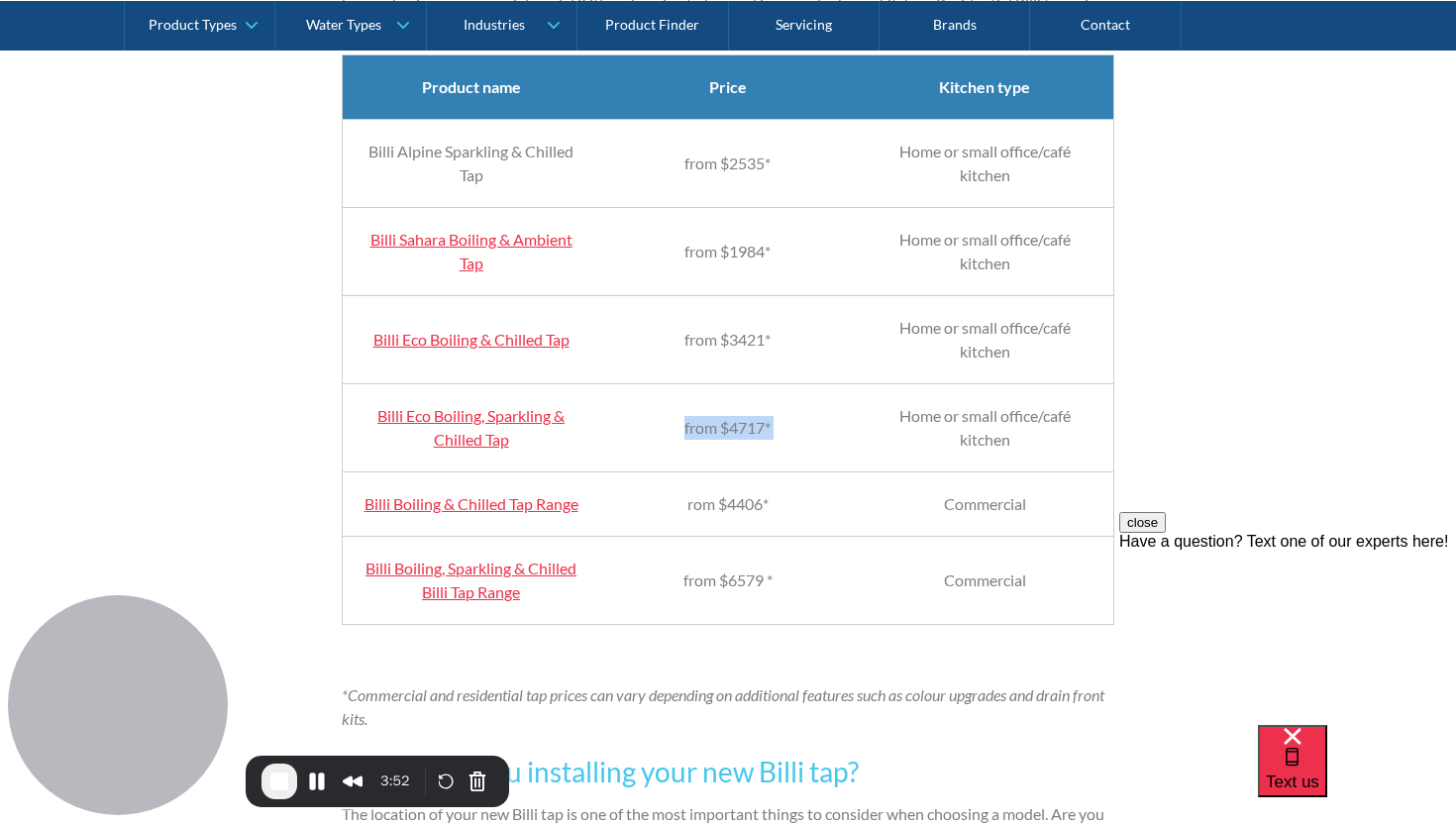 click on "from $4717*" at bounding box center [728, 427] 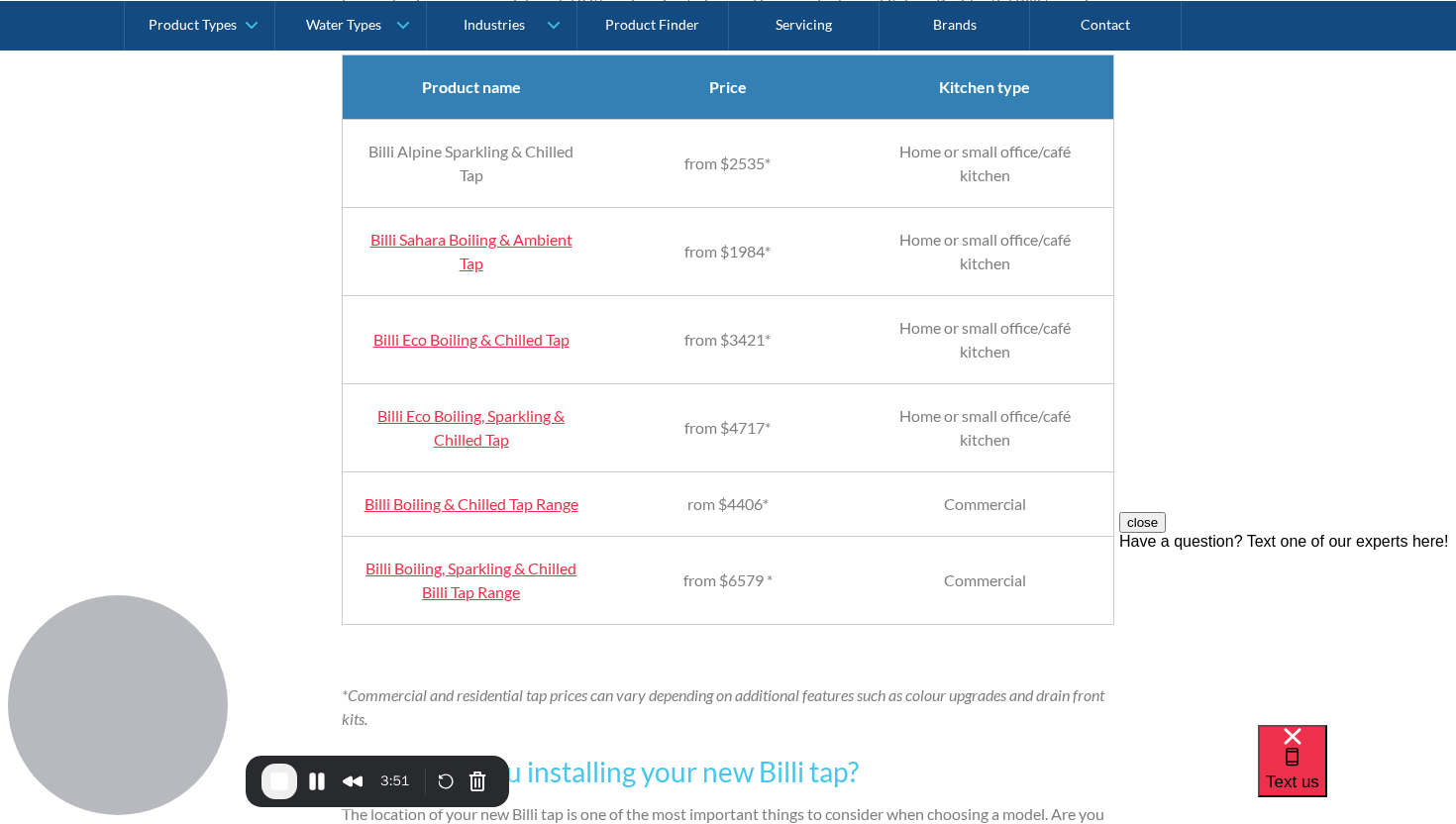 click on "from $3421*" at bounding box center (728, 339) 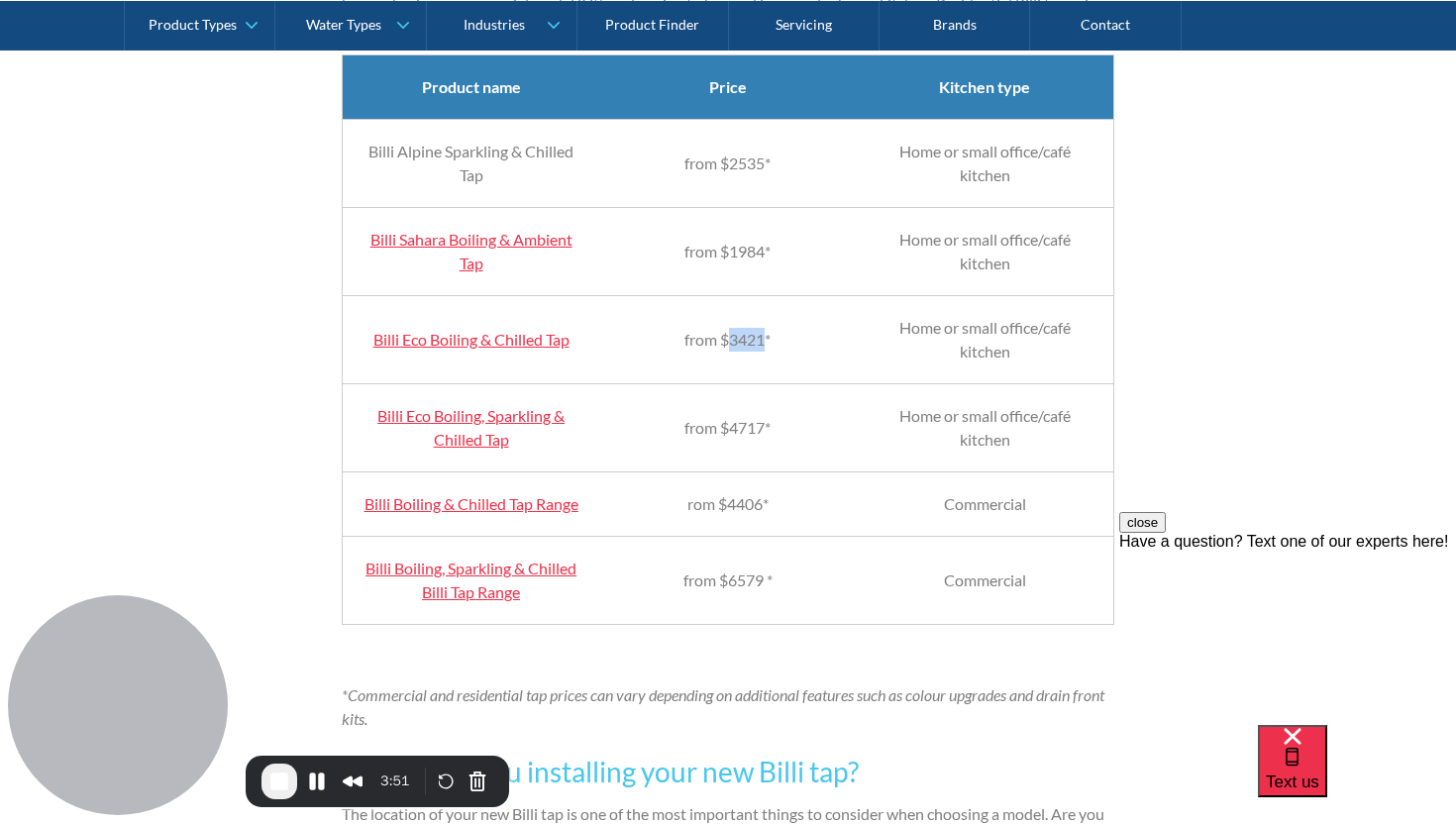 click on "from $3421*" at bounding box center [728, 339] 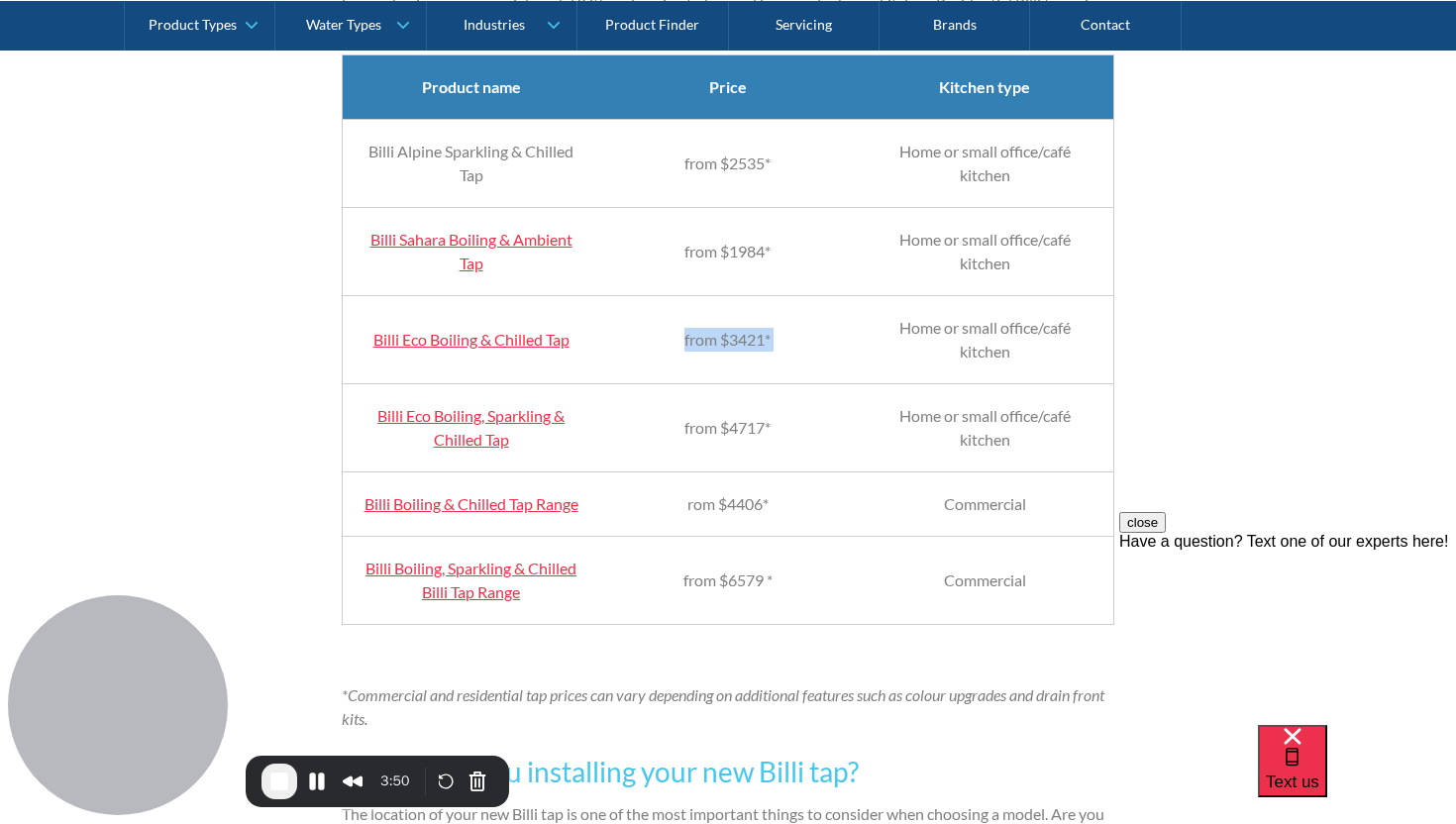 click on "from $3421*" at bounding box center (728, 339) 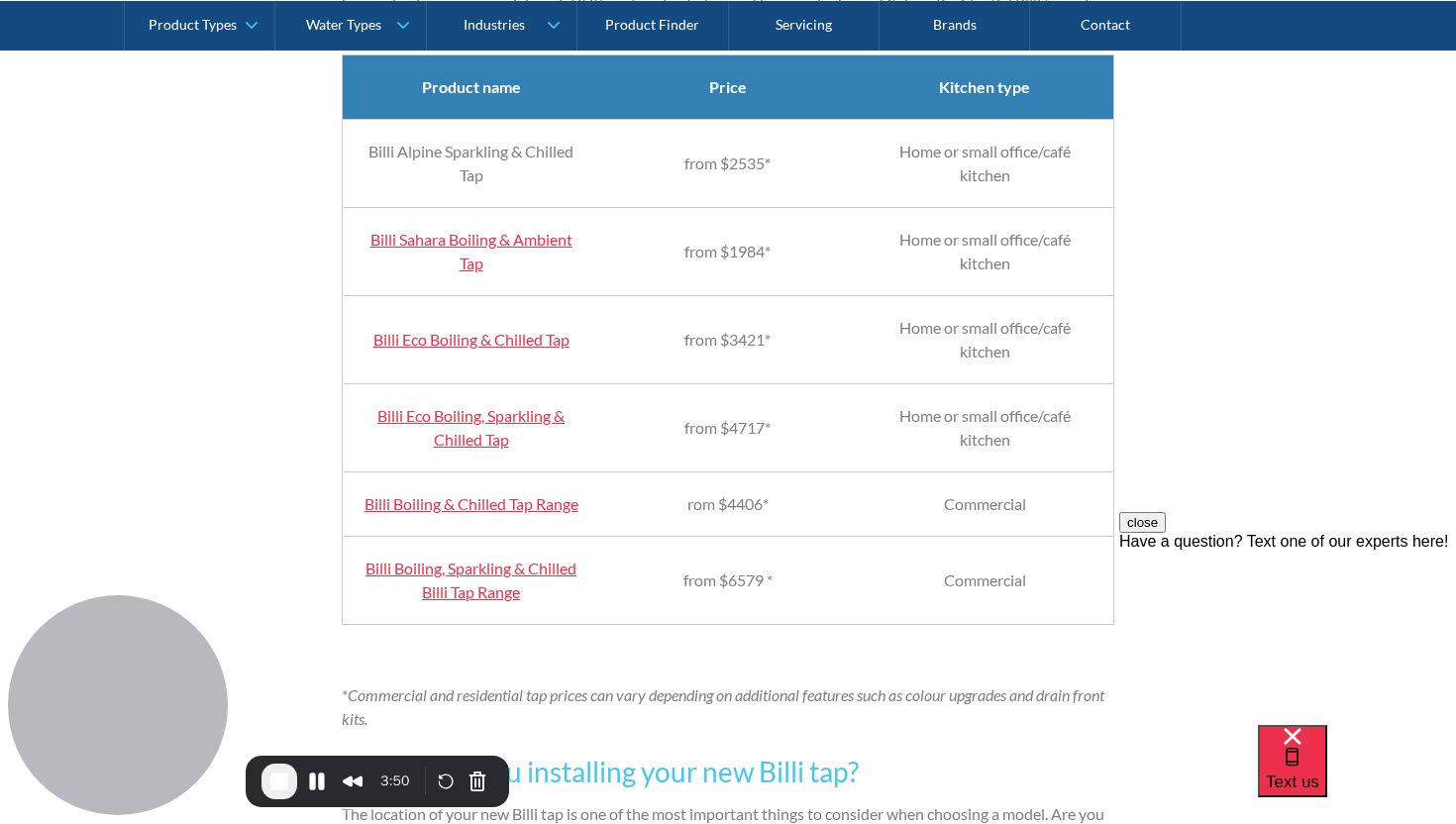 click on "from $1984*" at bounding box center [728, 251] 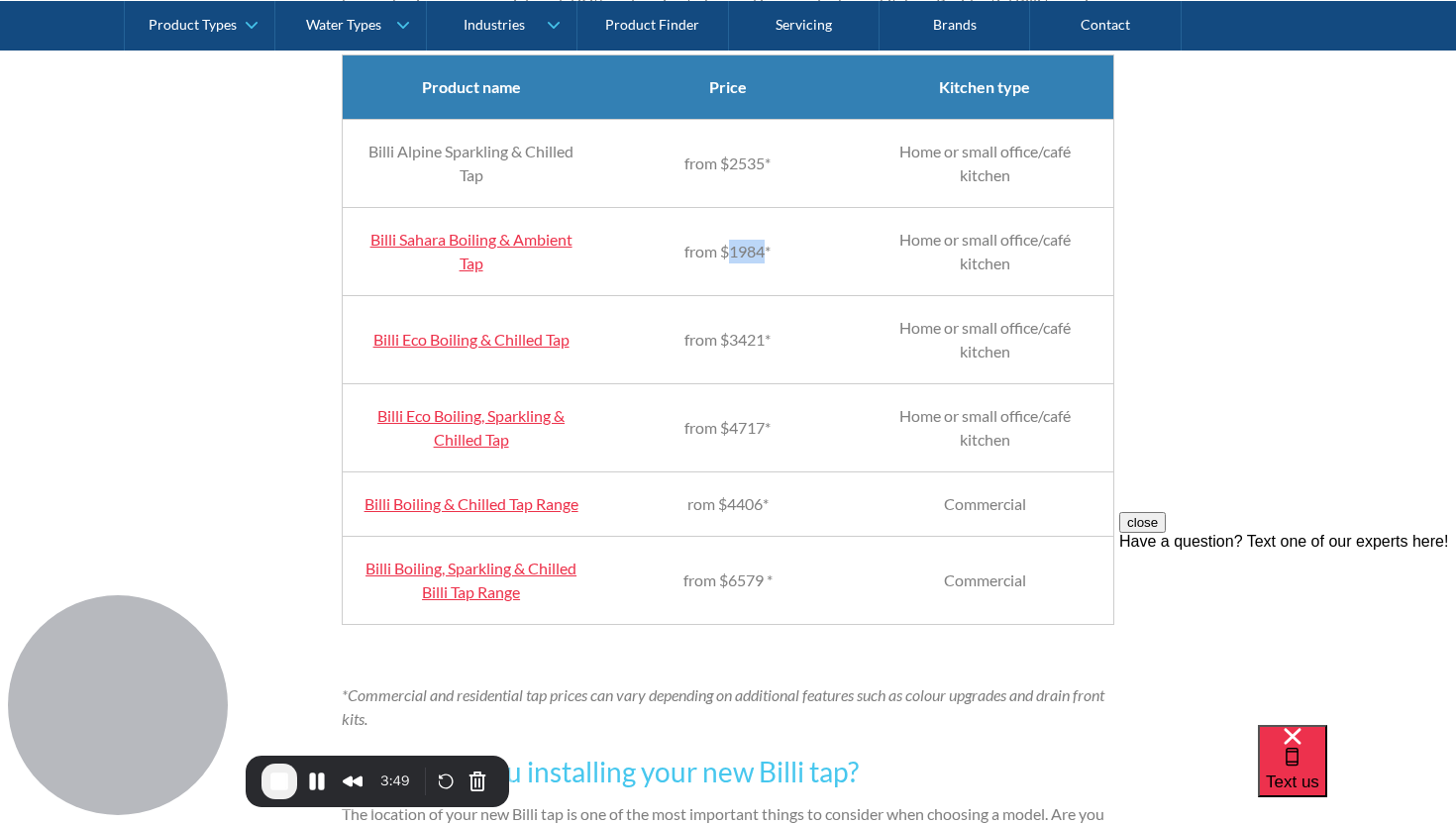click on "from $1984*" at bounding box center [728, 251] 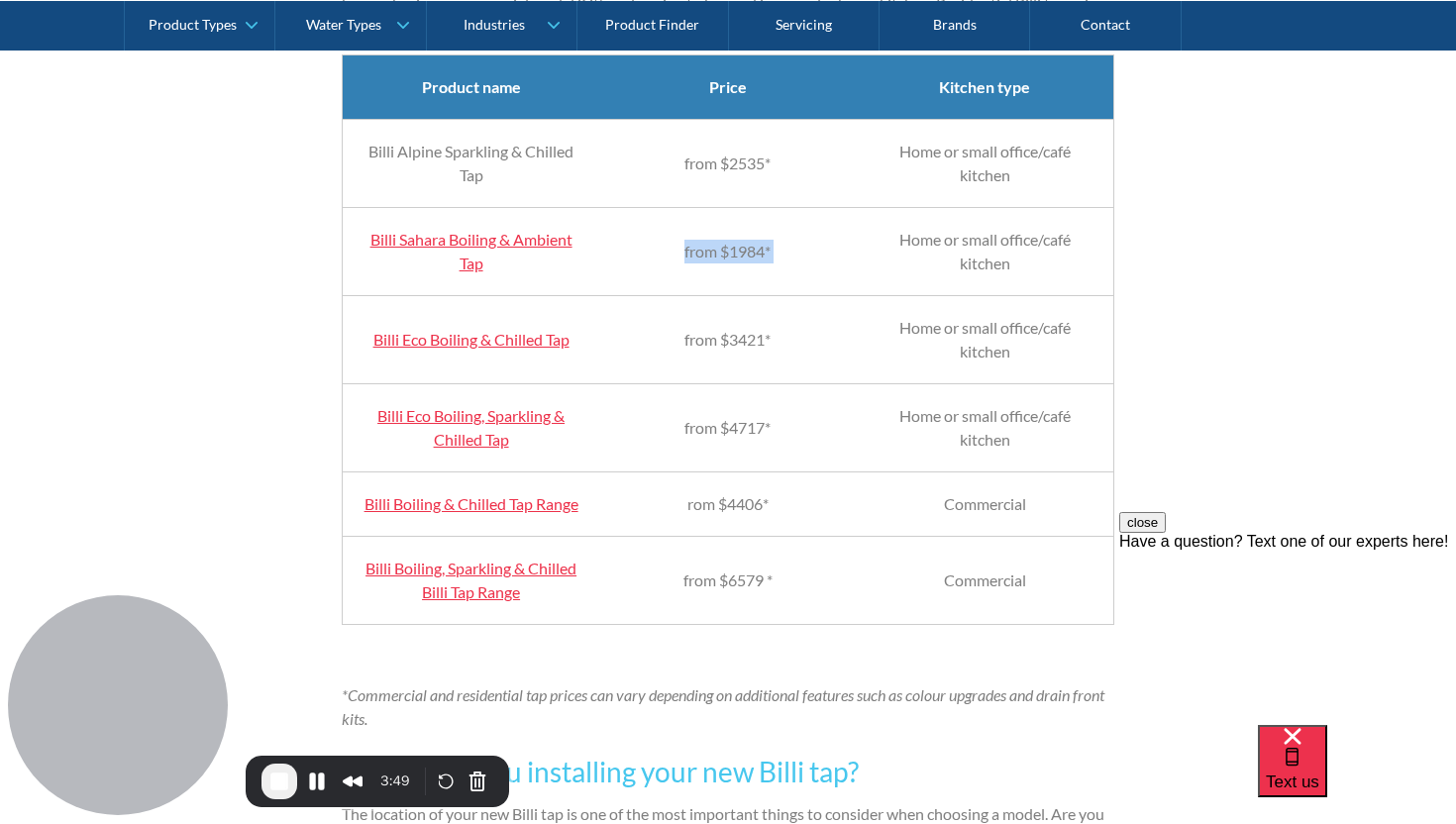 click on "from $1984*" at bounding box center [728, 251] 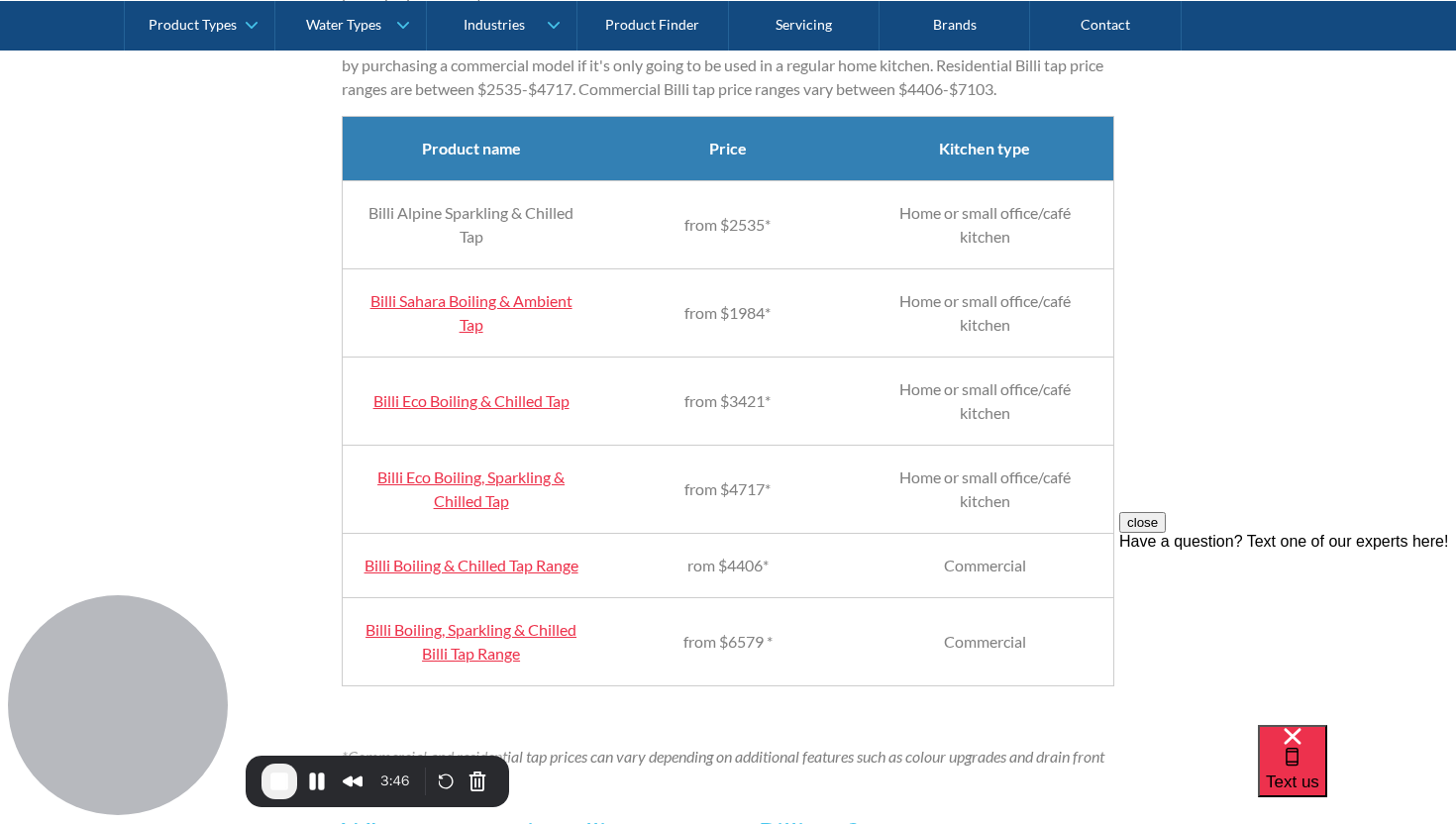 scroll, scrollTop: 1960, scrollLeft: 0, axis: vertical 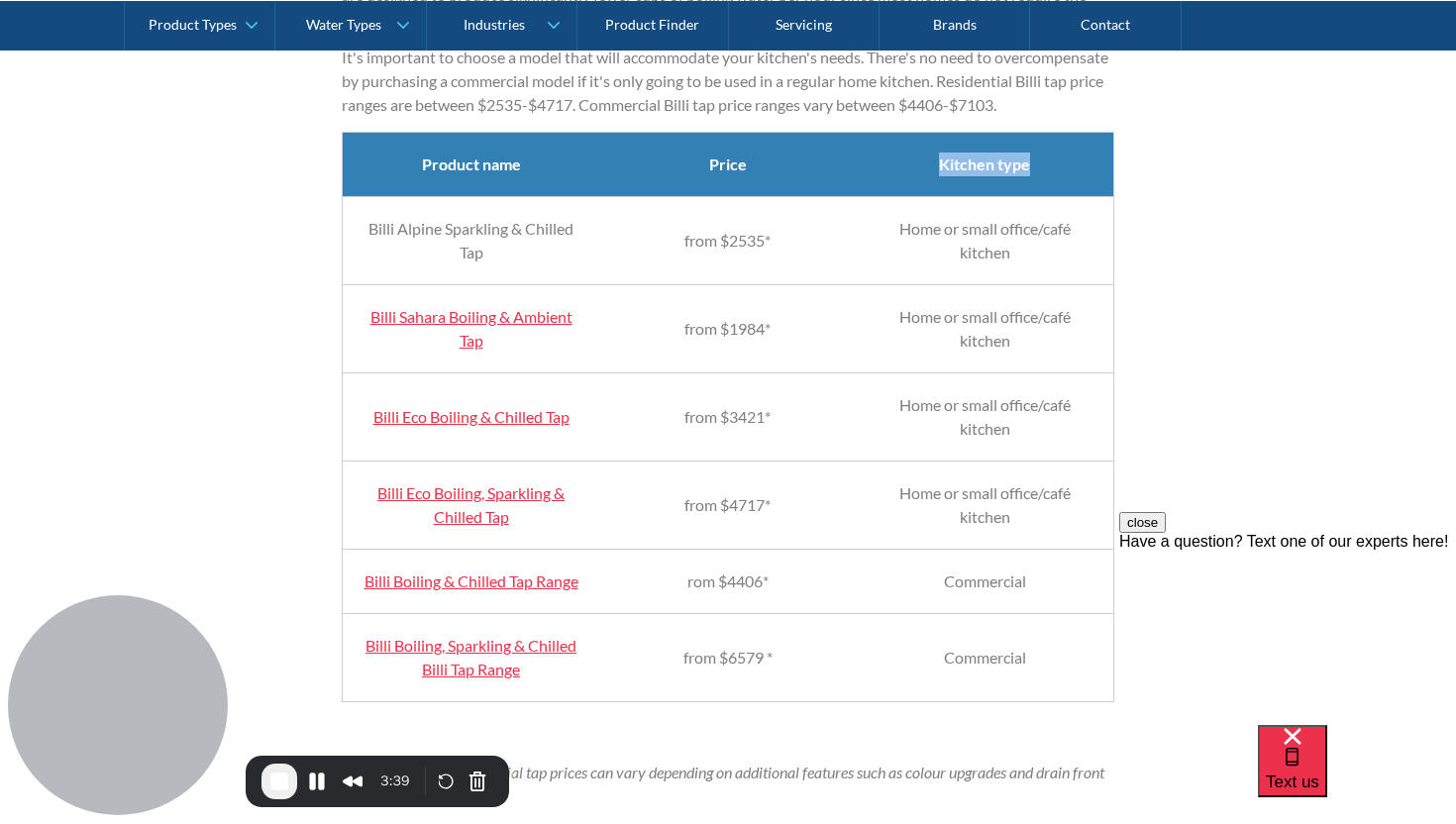 drag, startPoint x: 932, startPoint y: 186, endPoint x: 1026, endPoint y: 186, distance: 94 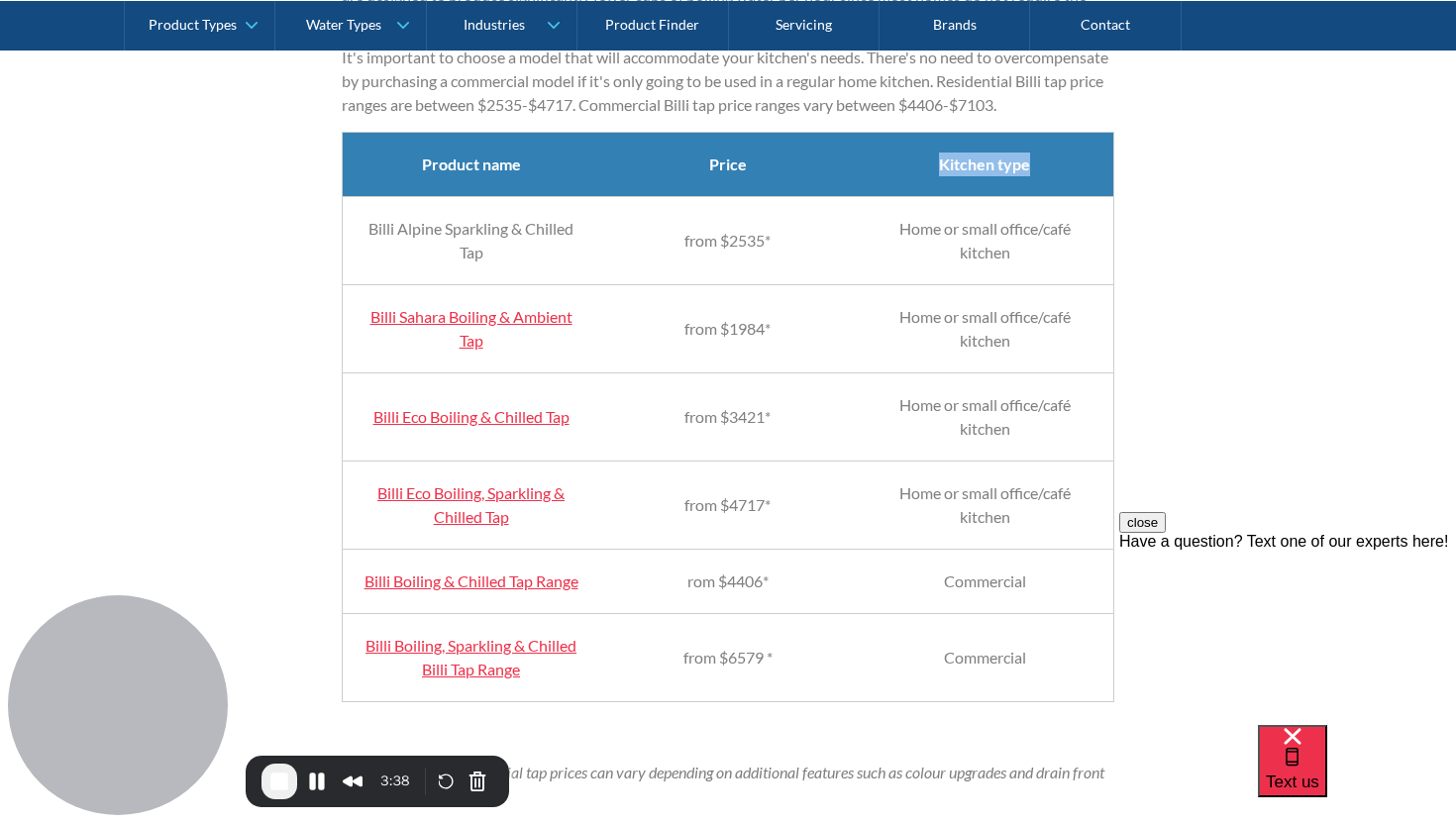 click on "Kitchen type" at bounding box center (985, 163) 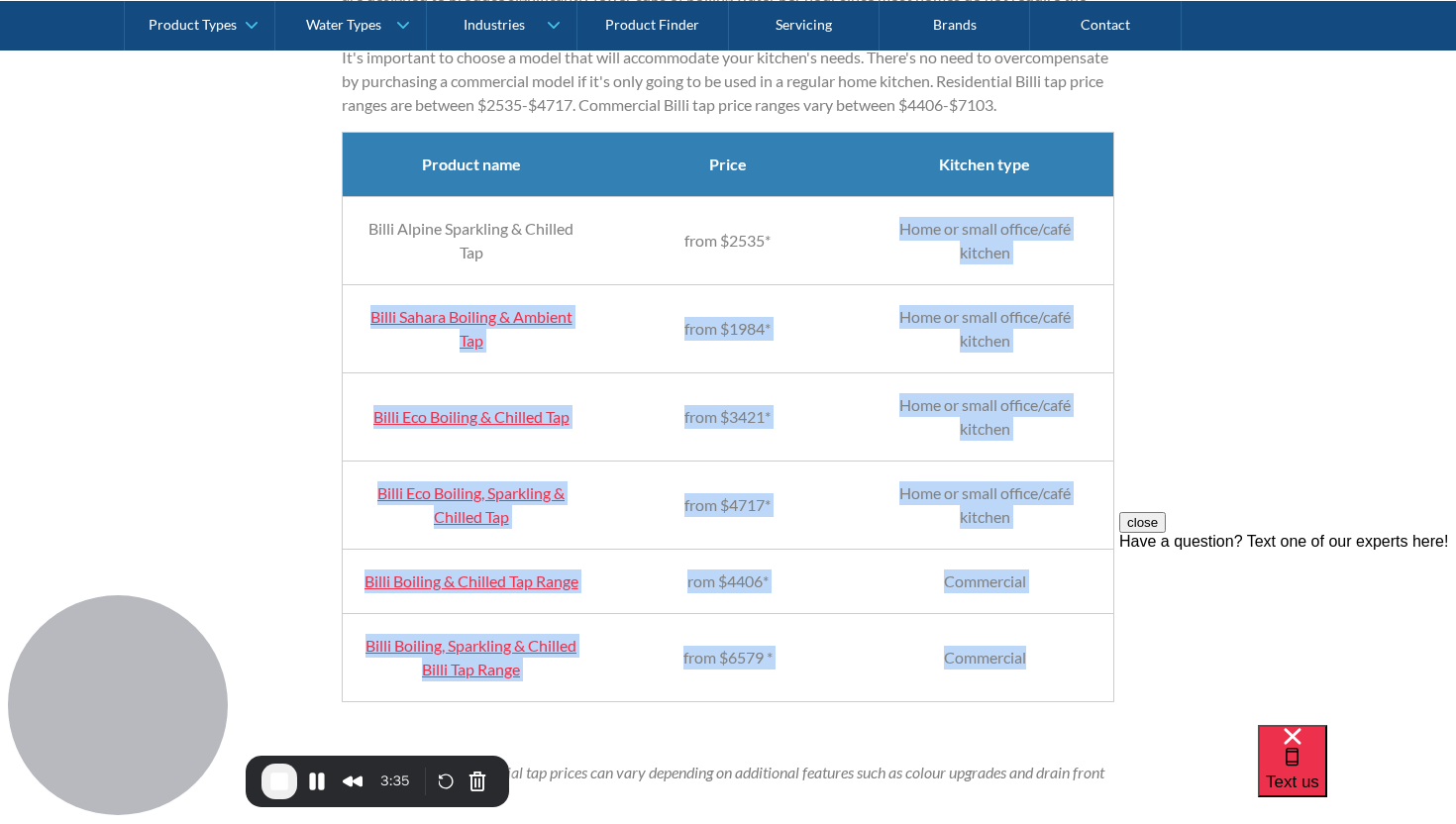 drag, startPoint x: 891, startPoint y: 252, endPoint x: 1041, endPoint y: 708, distance: 480.0375 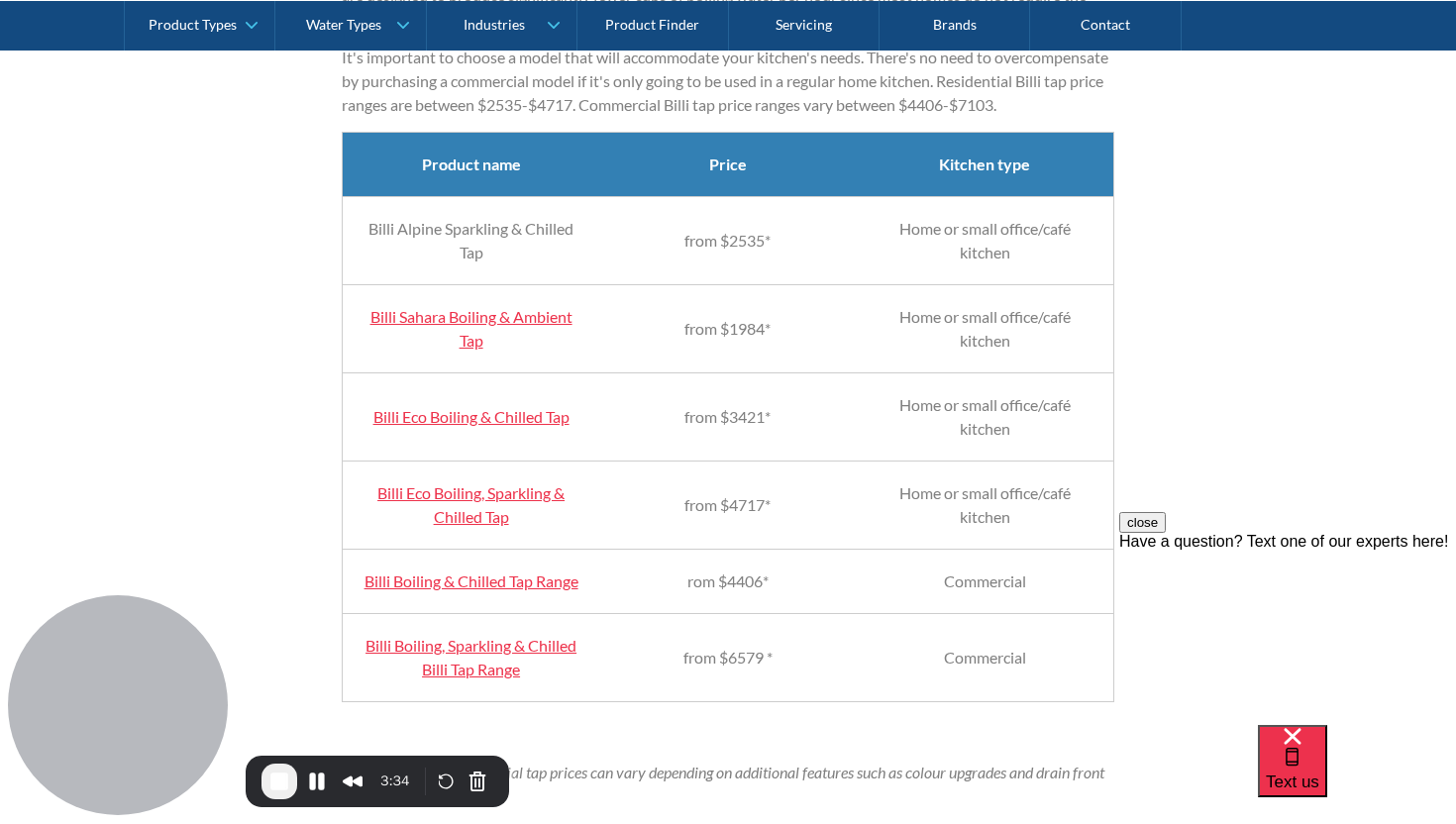 click on "Kitchen type" at bounding box center (985, 163) 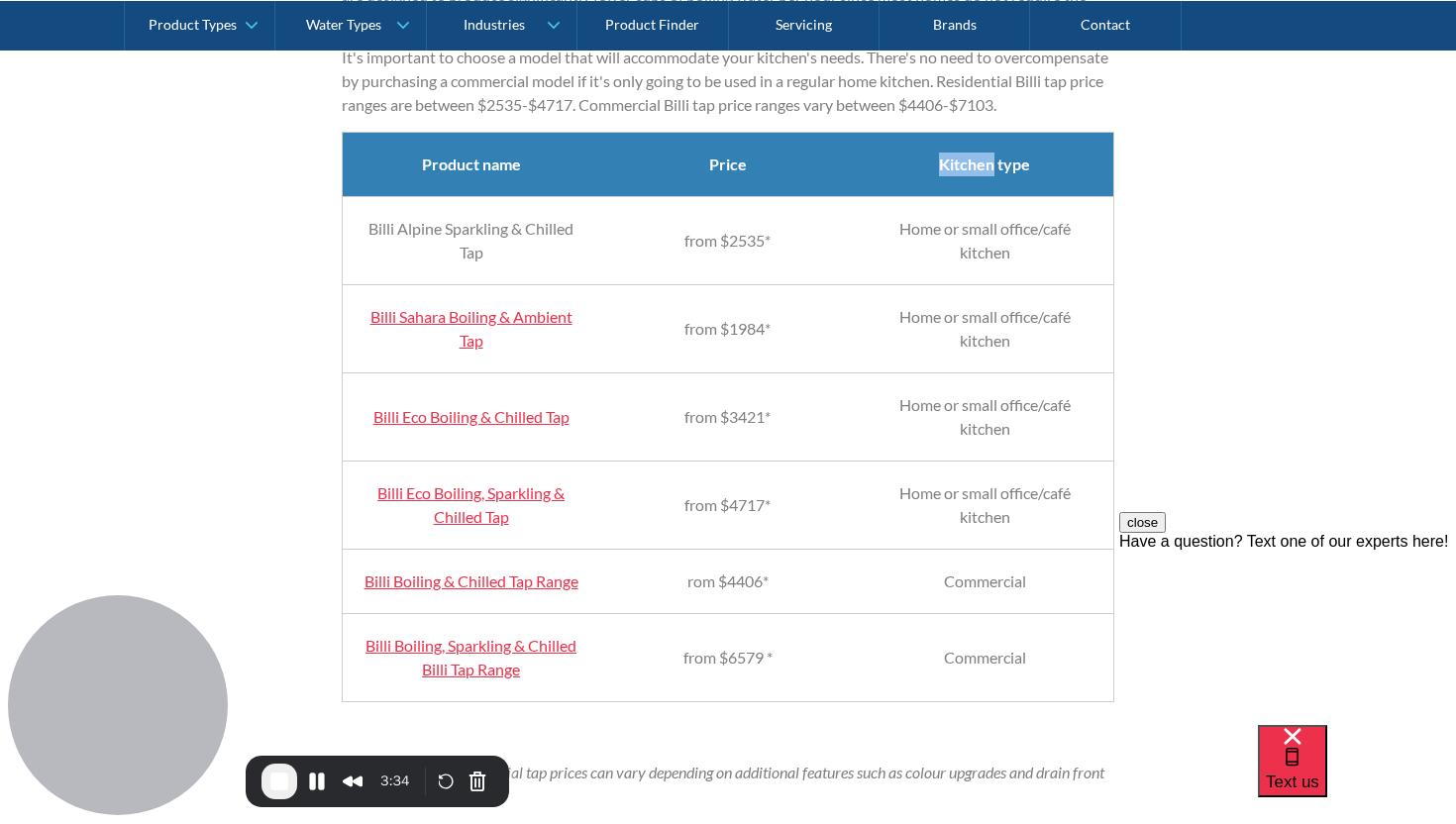 click on "Kitchen type" at bounding box center [985, 163] 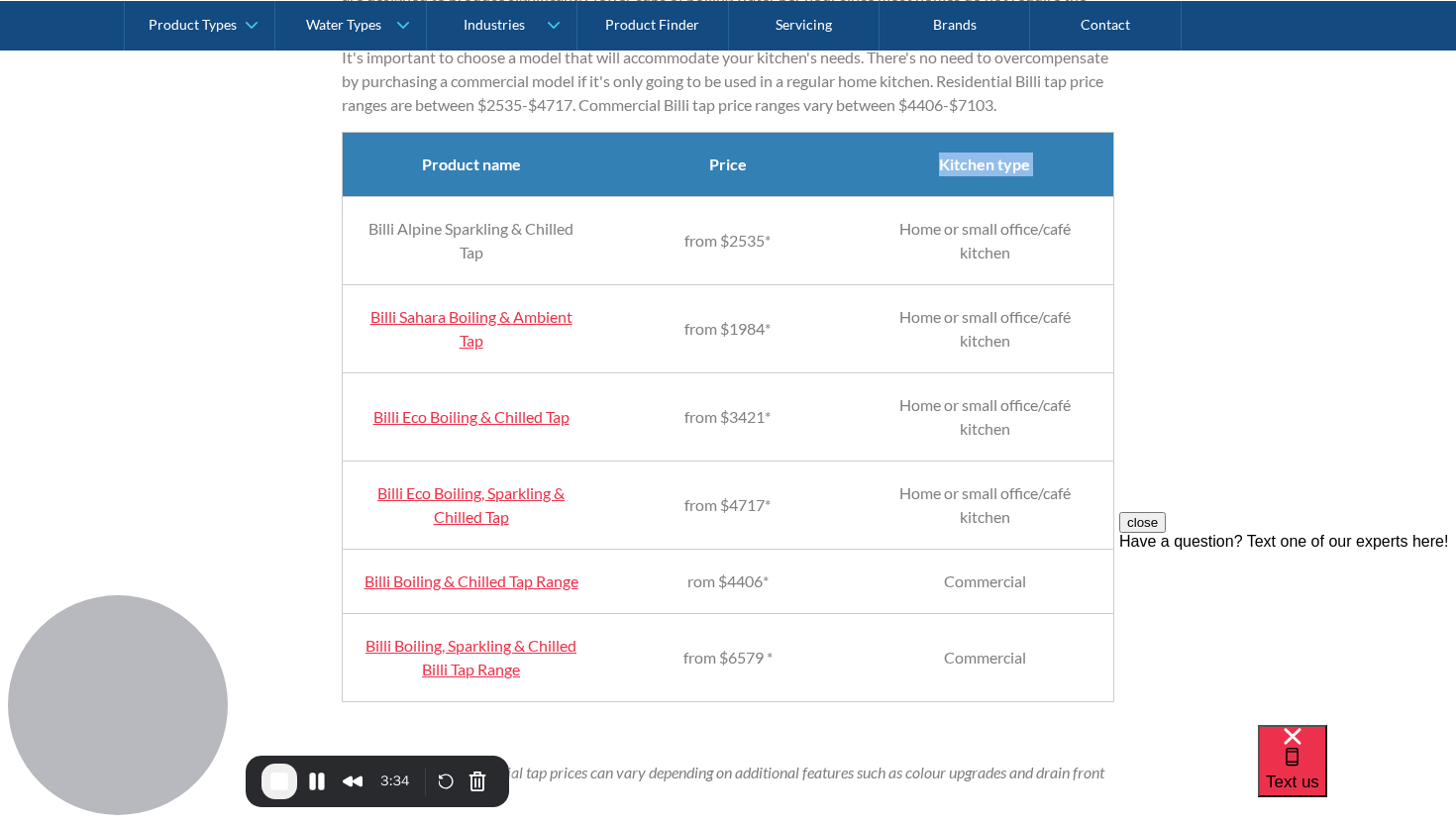 click on "Kitchen type" at bounding box center (985, 163) 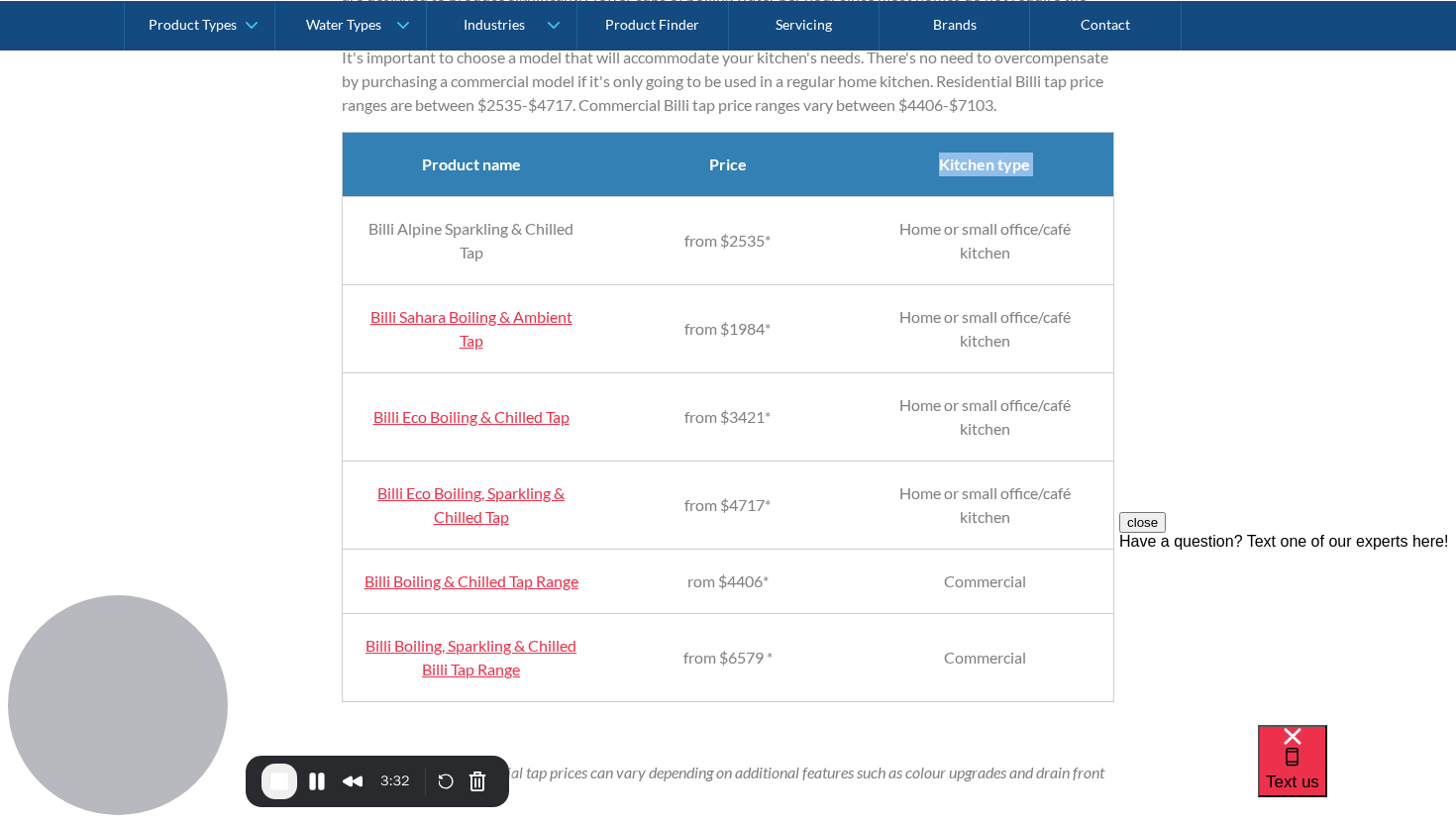 click on "Kitchen type" at bounding box center (985, 163) 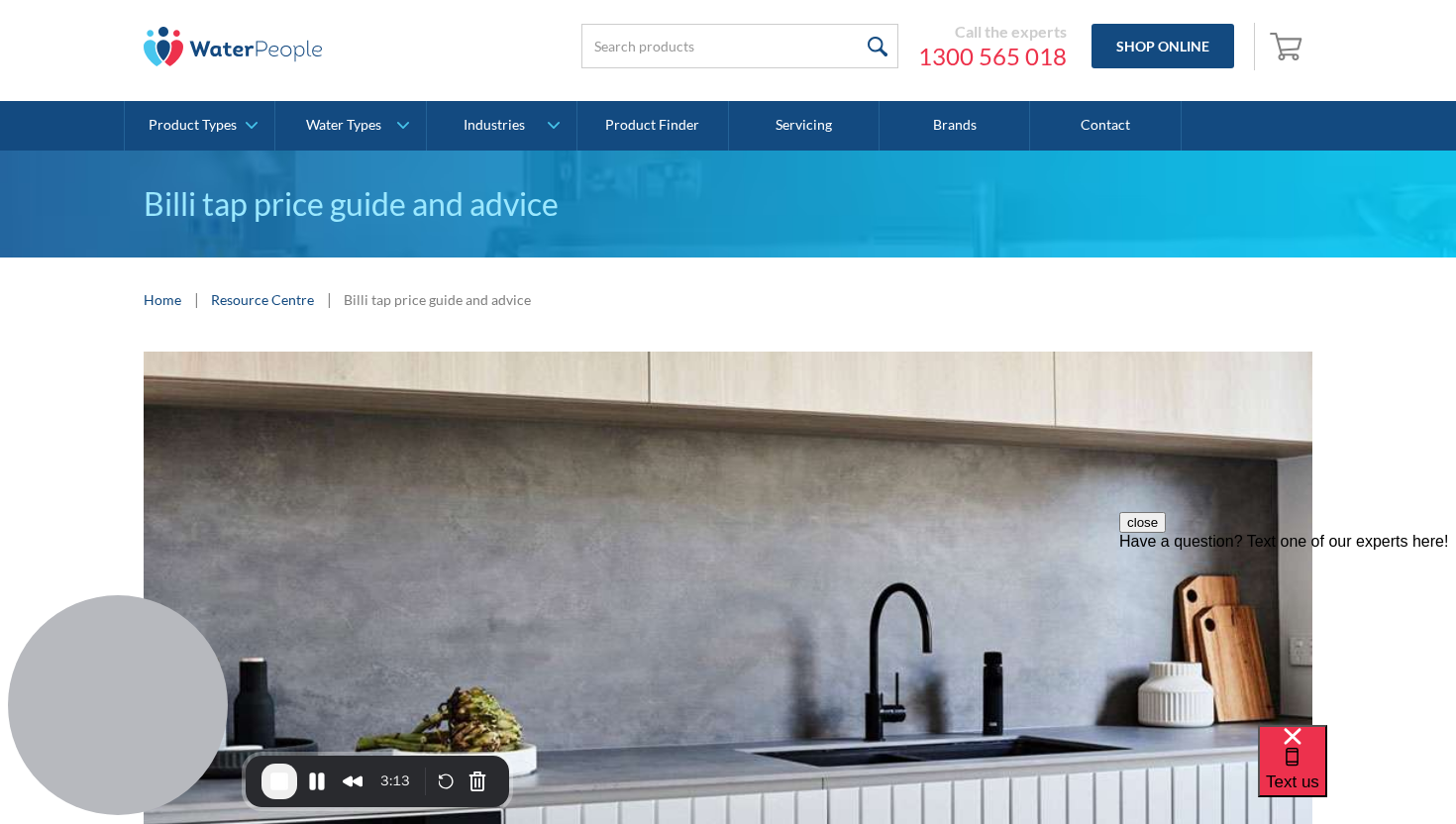 scroll, scrollTop: 44, scrollLeft: 0, axis: vertical 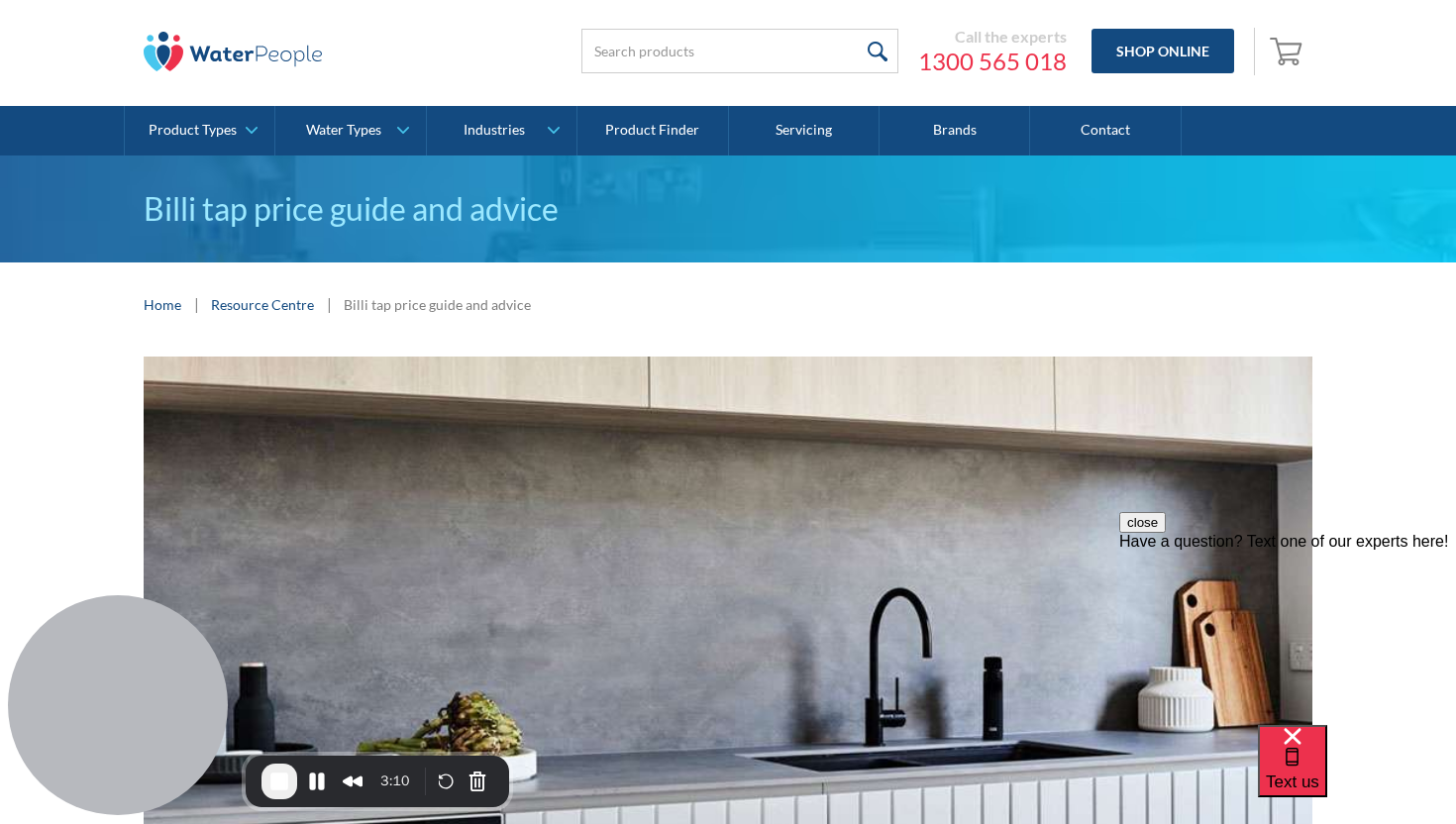 click at bounding box center [279, 781] 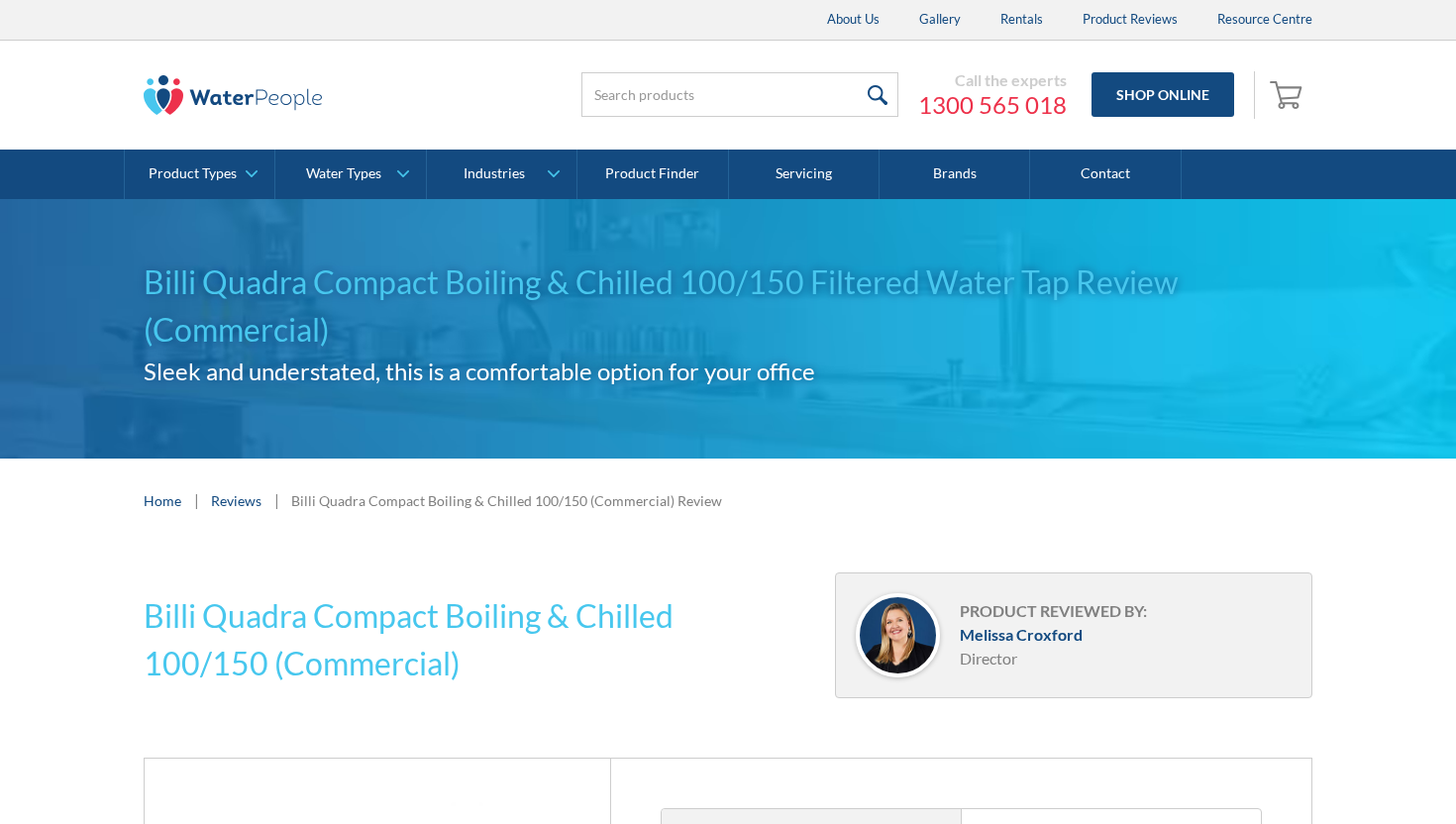 scroll, scrollTop: 0, scrollLeft: 0, axis: both 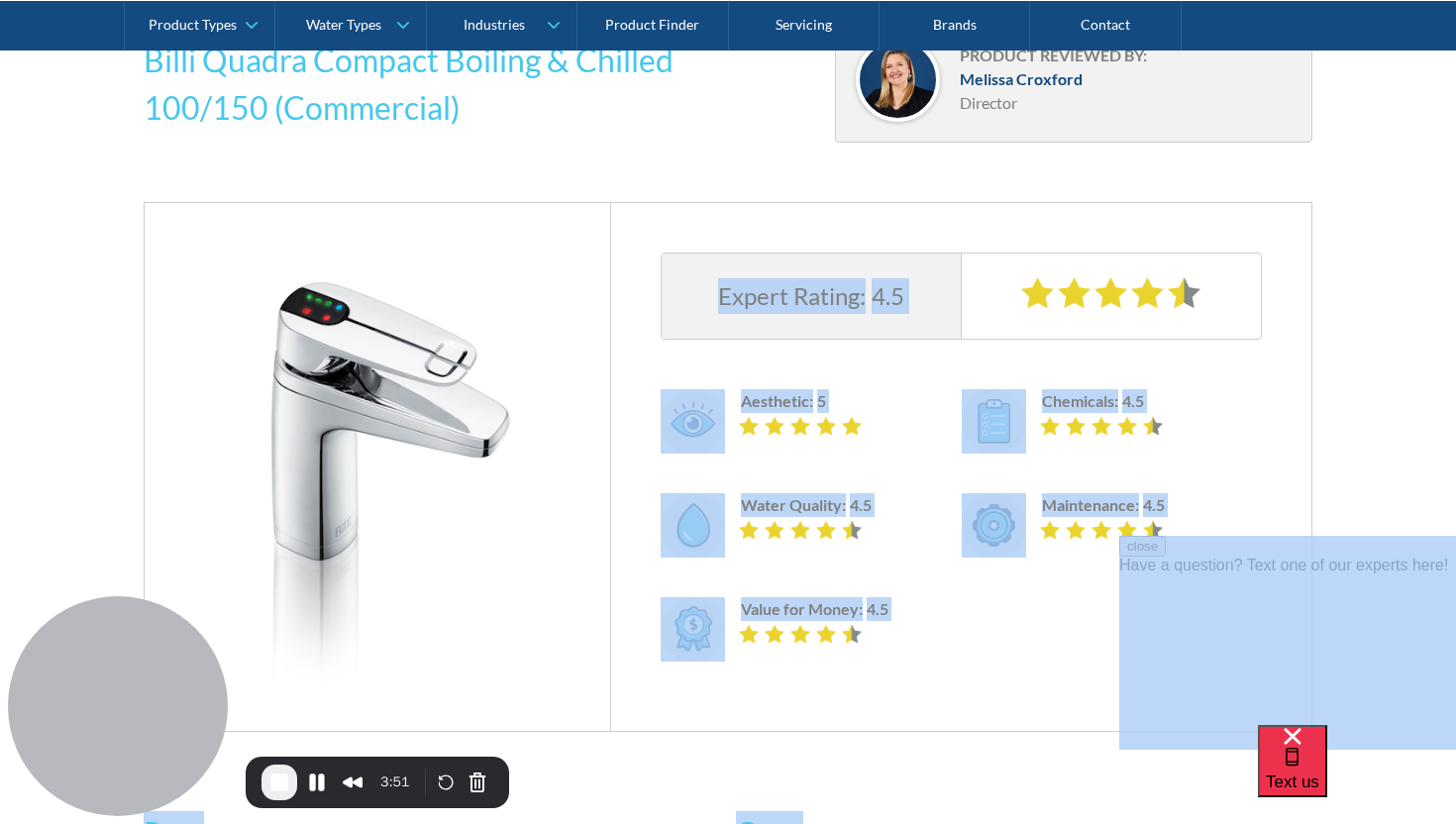 drag, startPoint x: 1756, startPoint y: 779, endPoint x: 1125, endPoint y: 609, distance: 653.49904 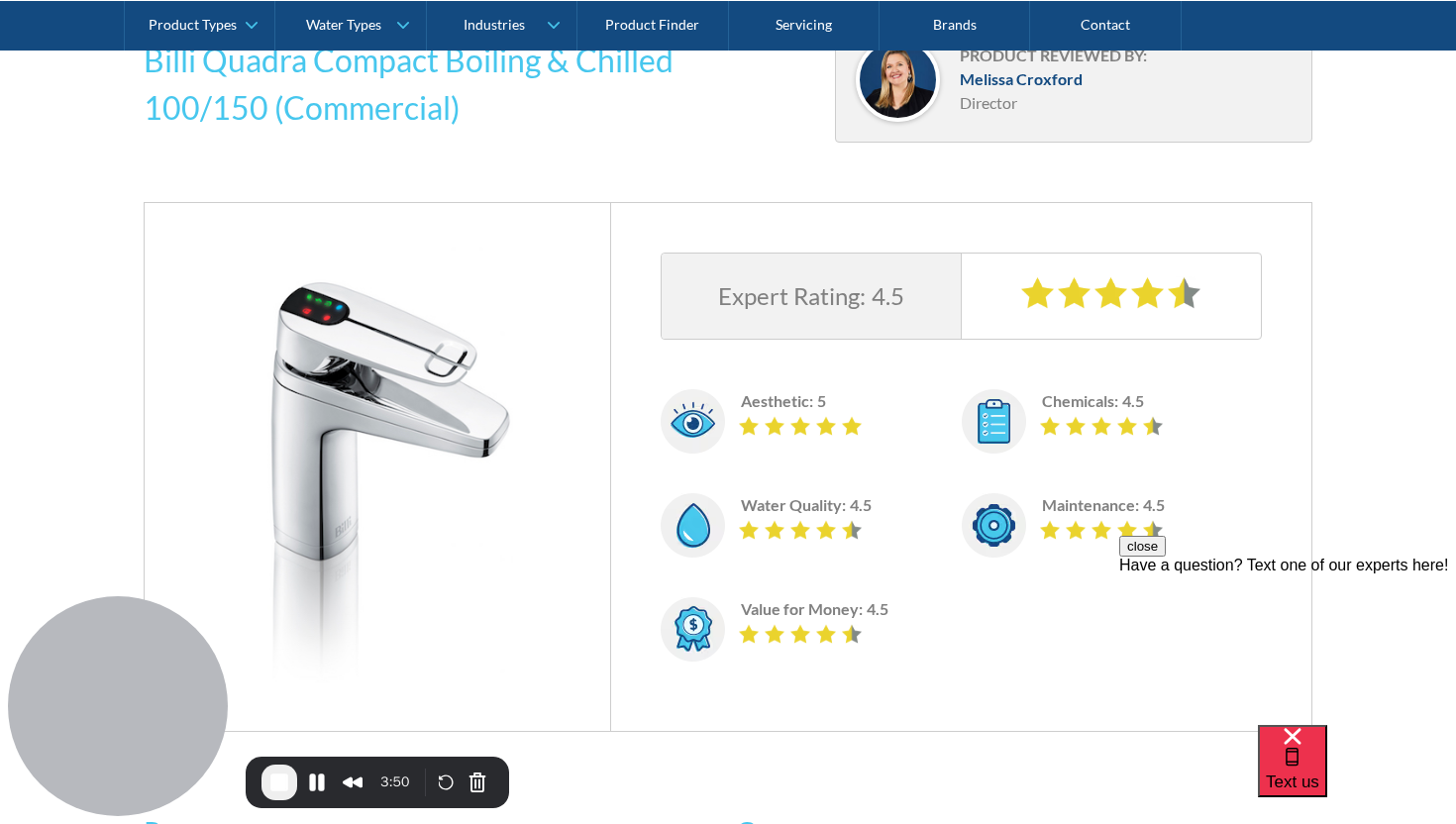 click on "close Have a question? Text one of our experts here!" at bounding box center [1288, 555] 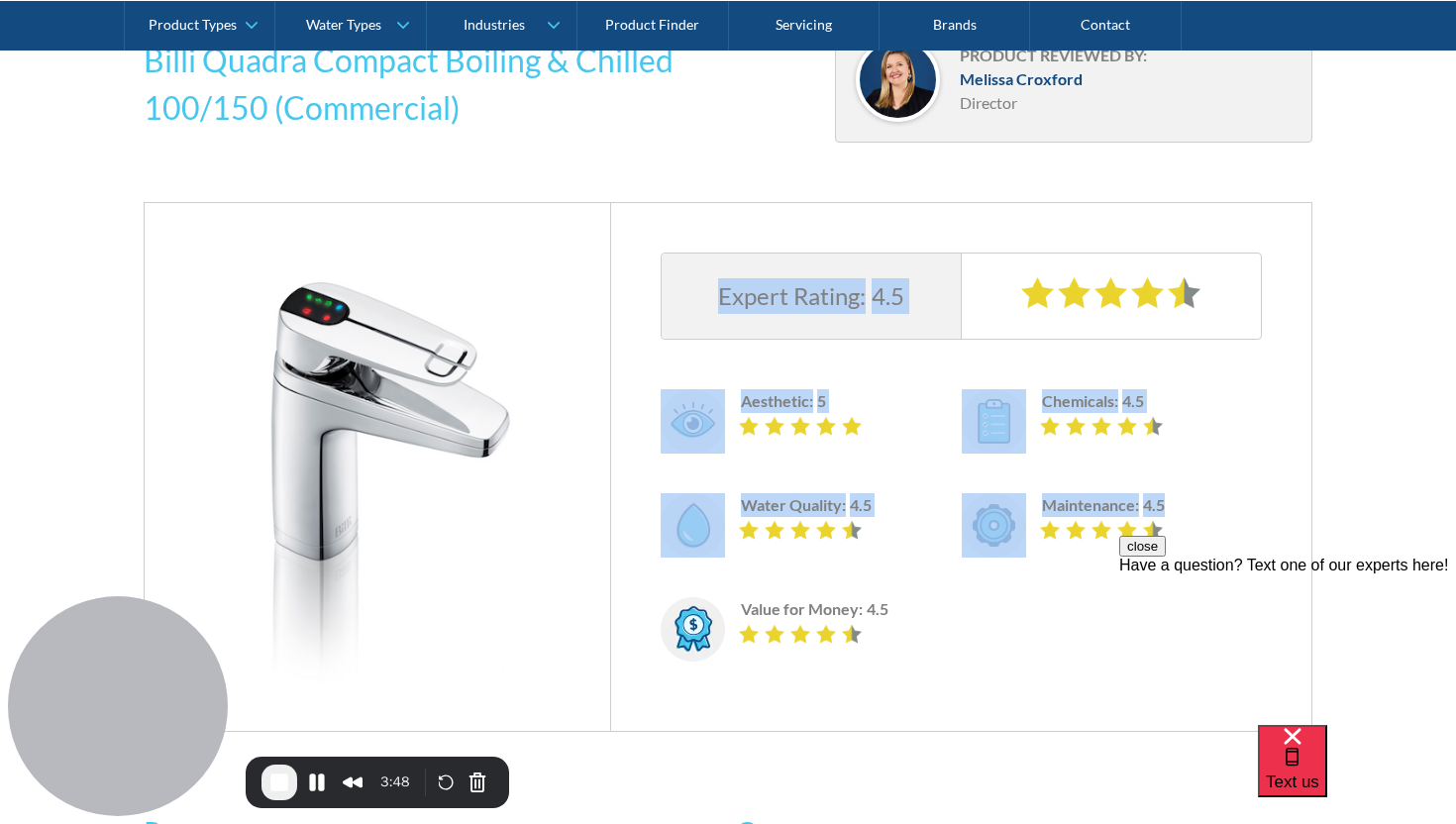 drag, startPoint x: 1102, startPoint y: 635, endPoint x: 686, endPoint y: 296, distance: 536.63489 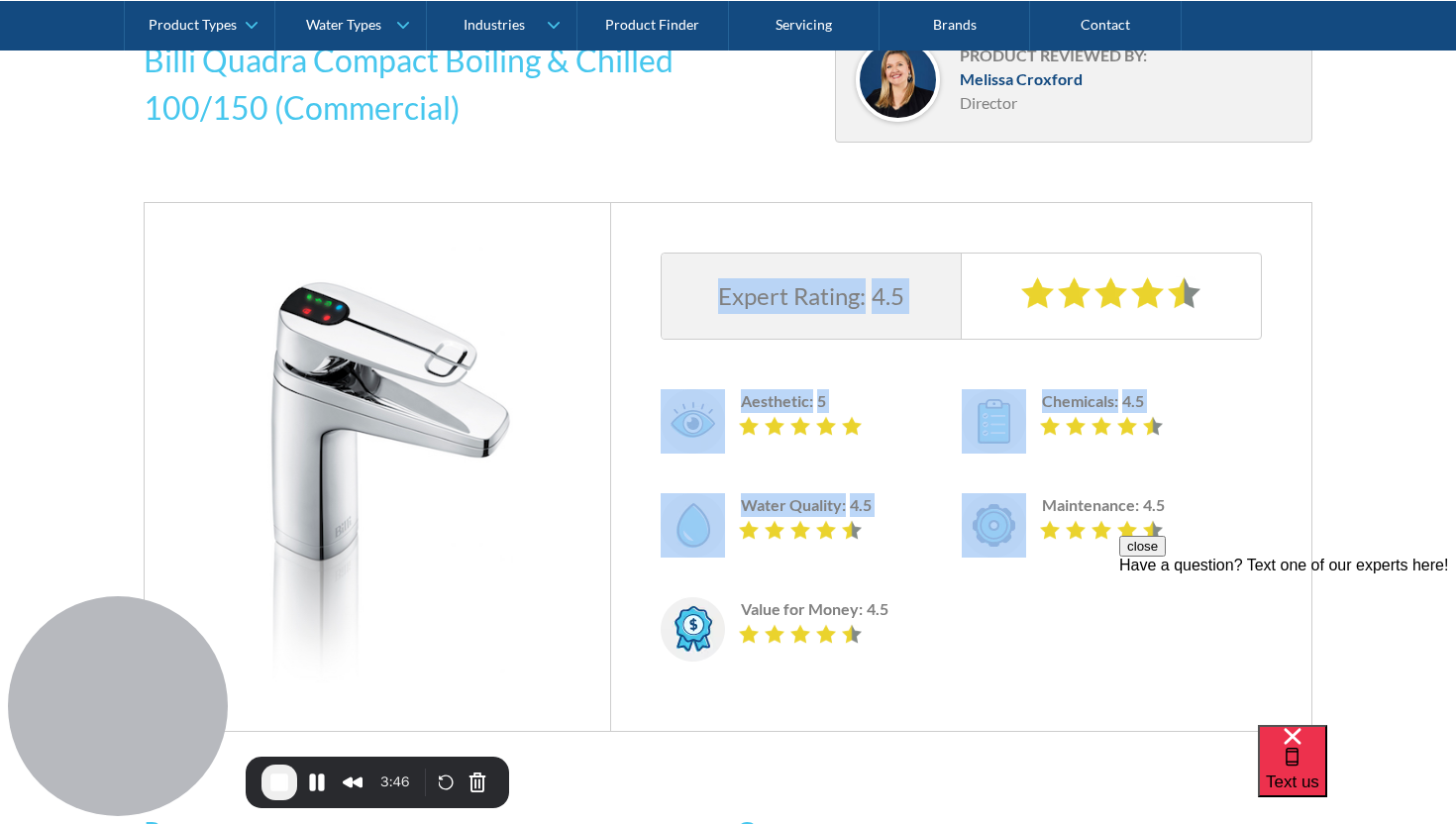 drag, startPoint x: 633, startPoint y: 228, endPoint x: 1069, endPoint y: 665, distance: 617.3046 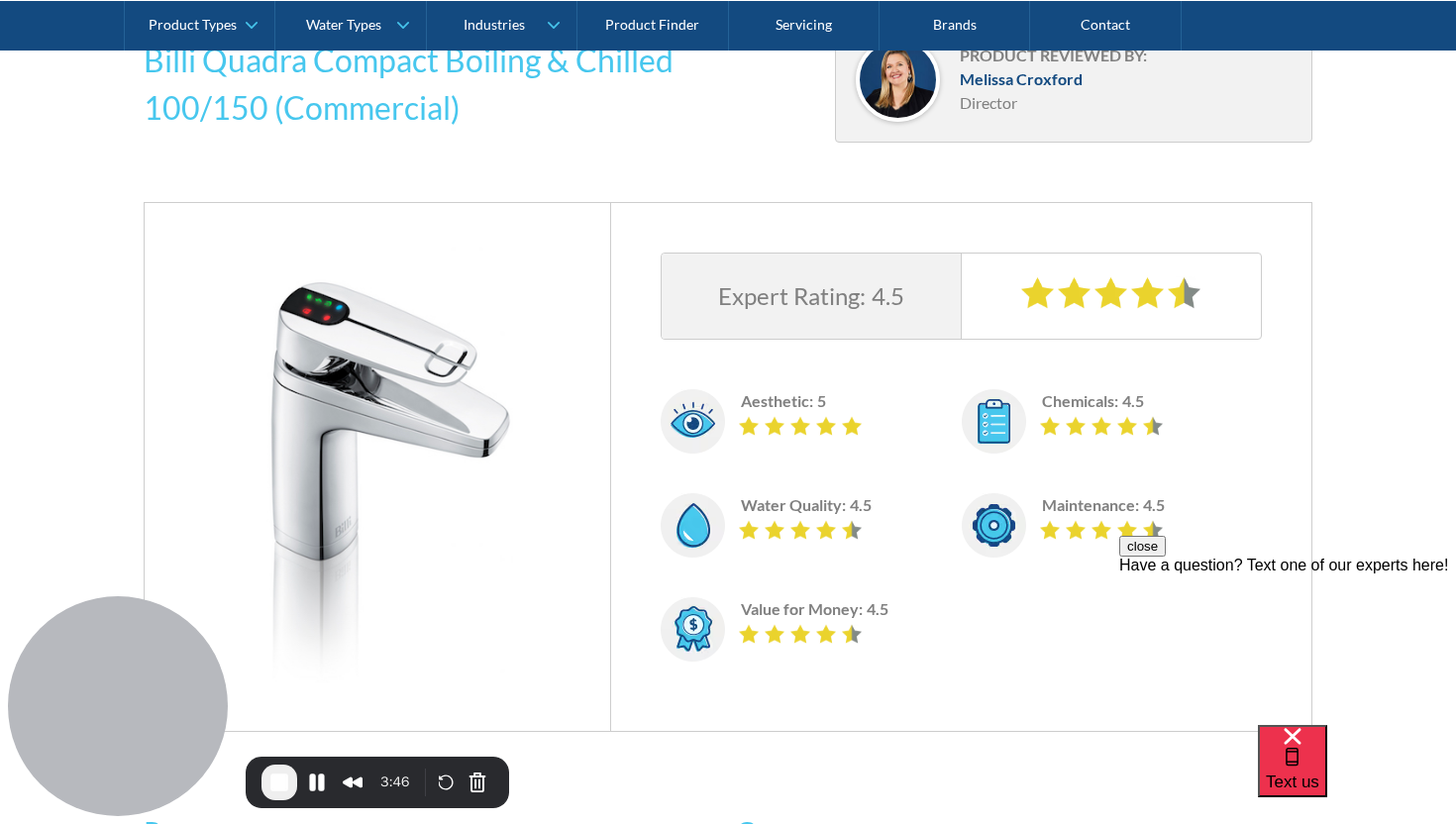 click on "Aesthetic: 5 Chemicals: 4.5 Water Quality: 4.5 Maintenance: 4.5 Value for Money: 4.5" at bounding box center [961, 525] 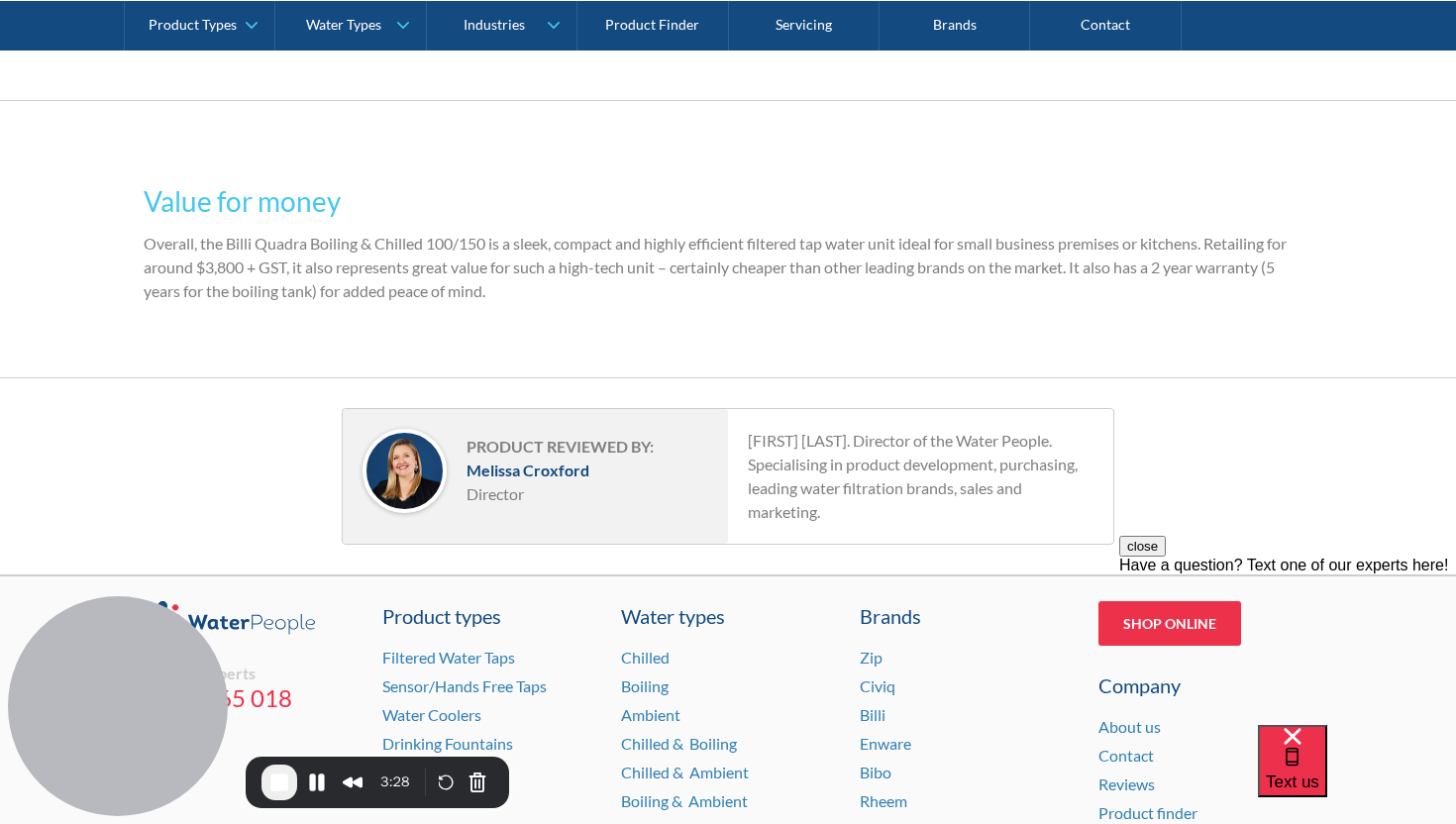 scroll, scrollTop: 3775, scrollLeft: 0, axis: vertical 